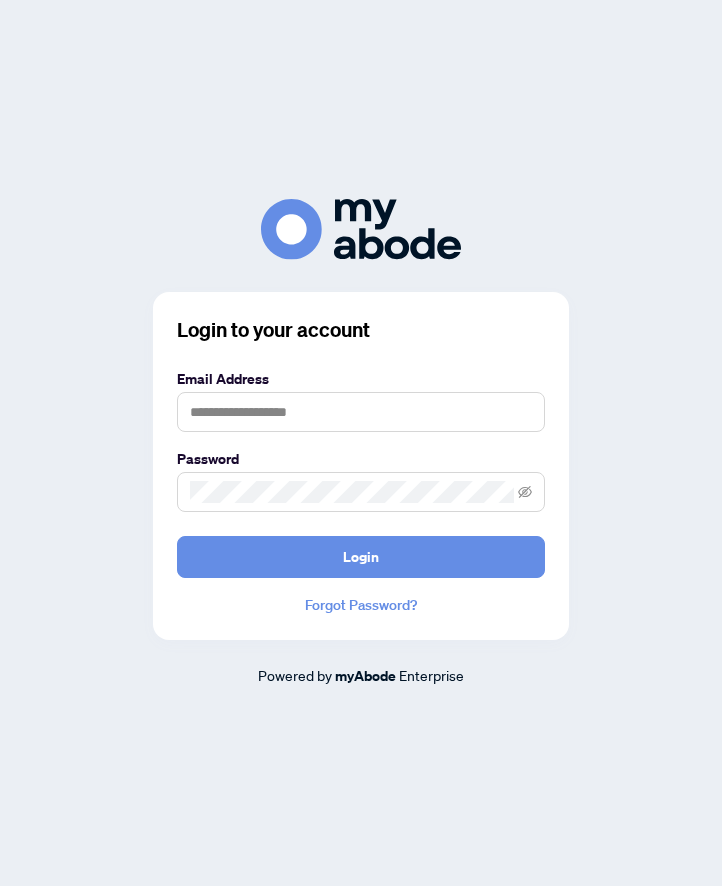 scroll, scrollTop: 0, scrollLeft: 0, axis: both 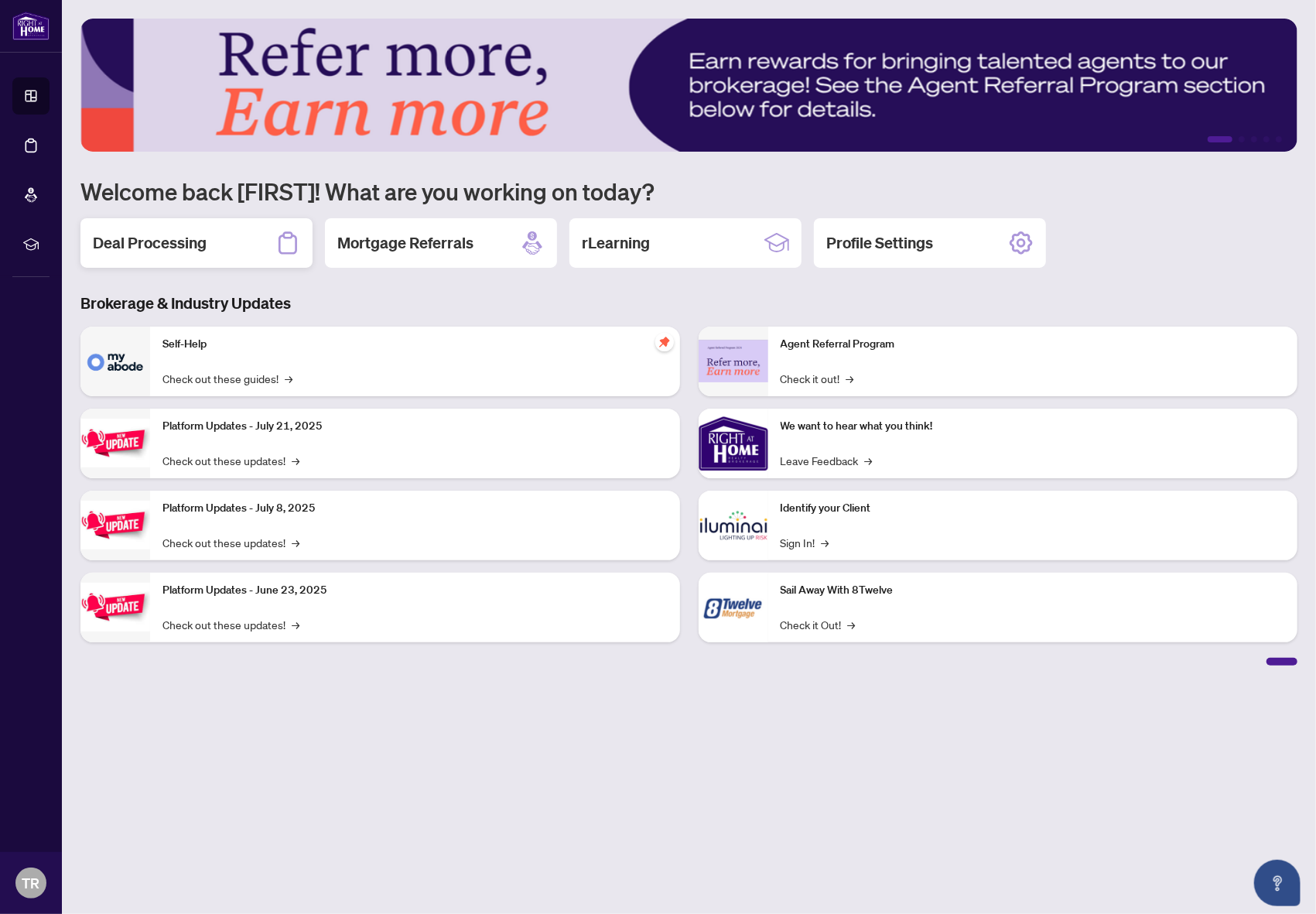 click on "Deal Processing" at bounding box center (197, 243) 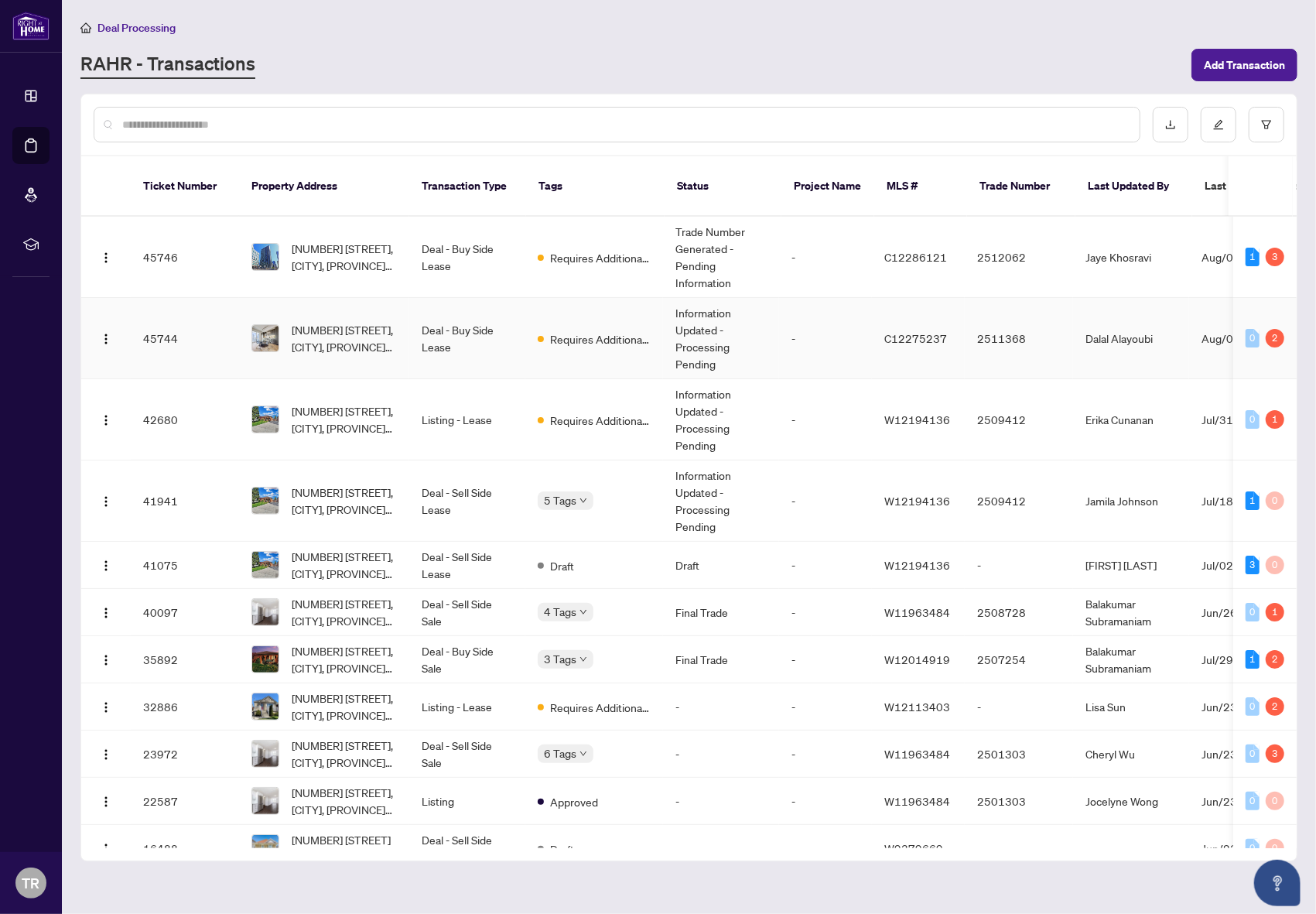click on "Deal - Buy Side Lease" at bounding box center [467, 338] 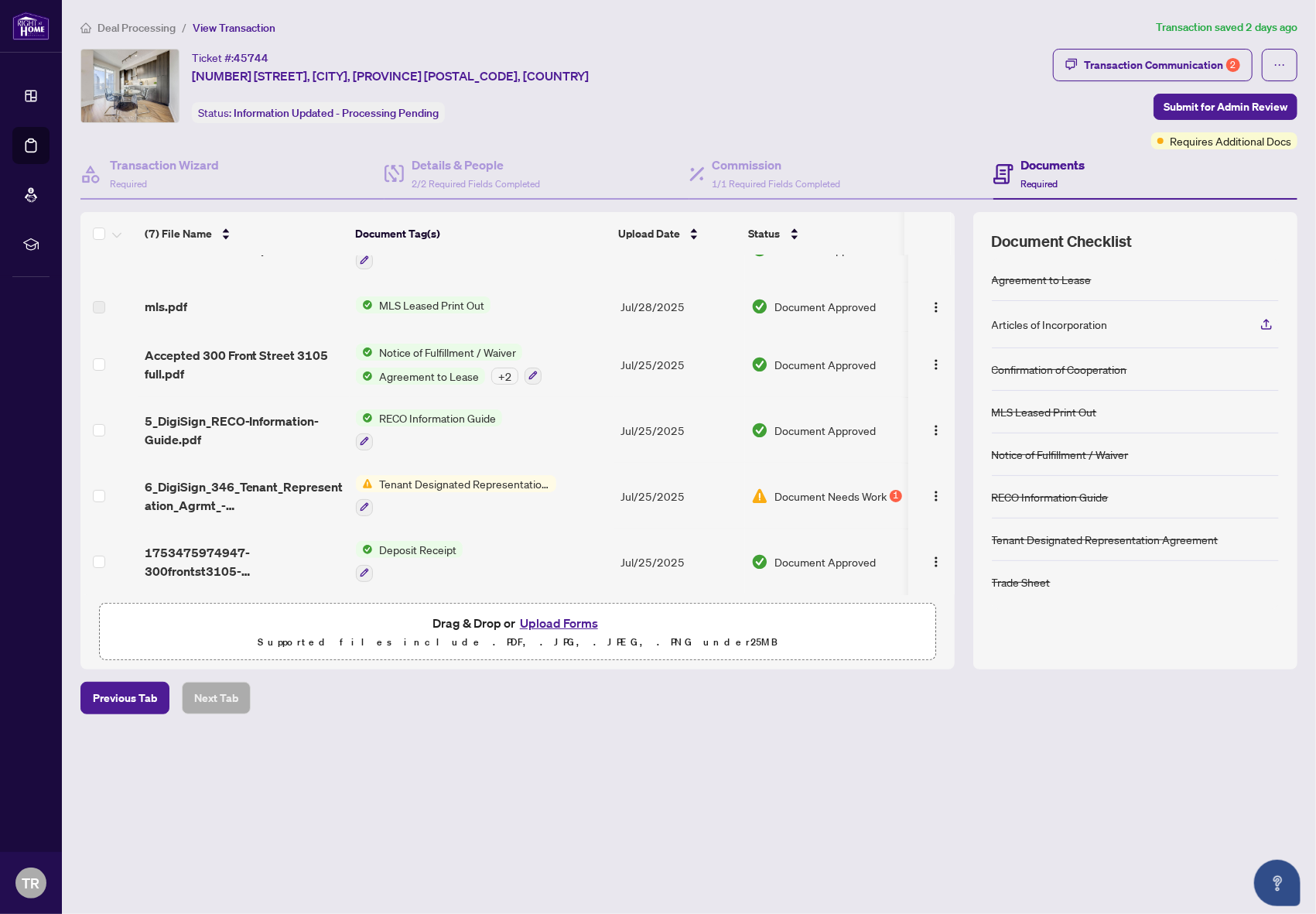 scroll, scrollTop: 111, scrollLeft: 0, axis: vertical 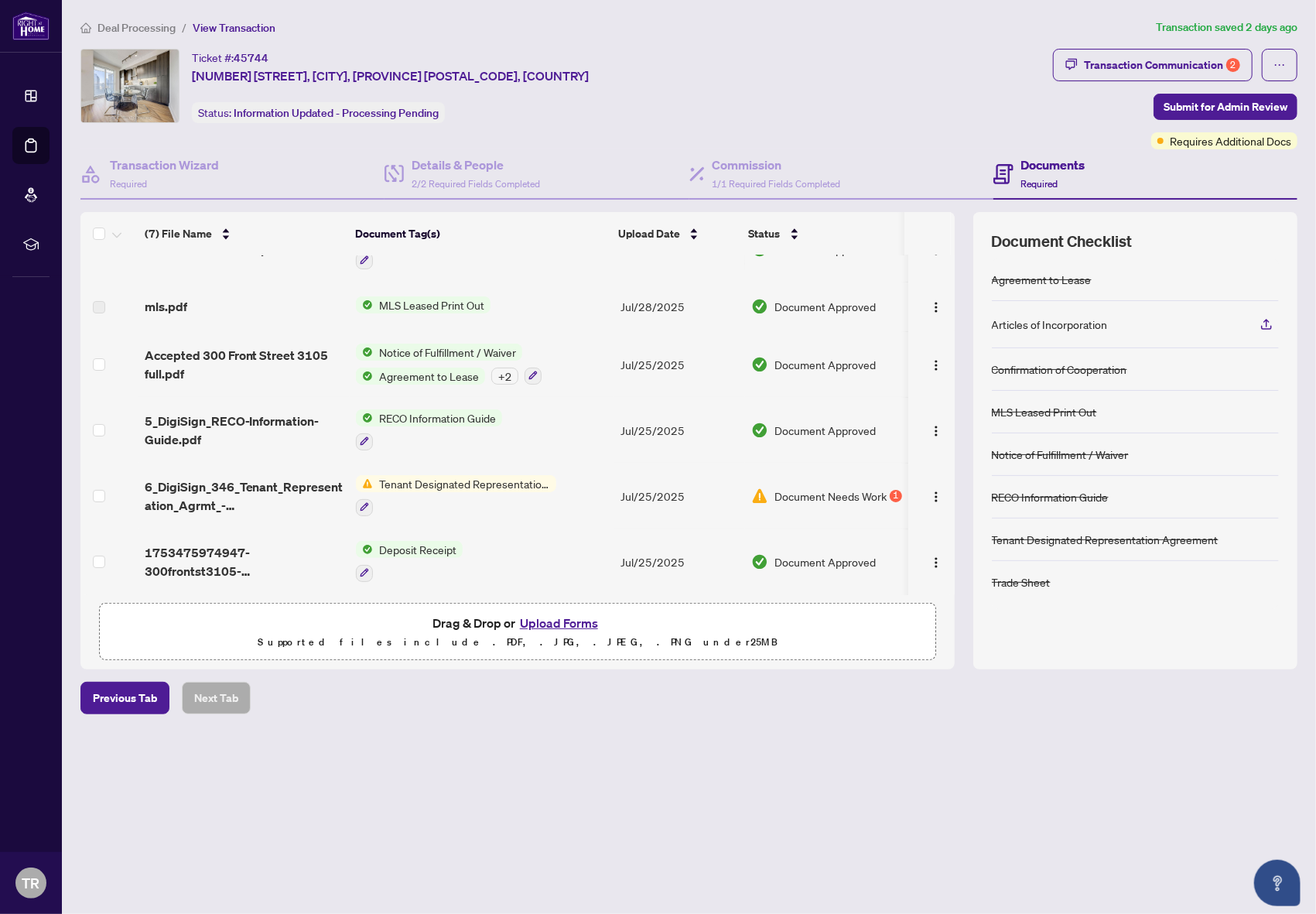click on "Tenant Designated Representation Agreement" at bounding box center [456, 495] 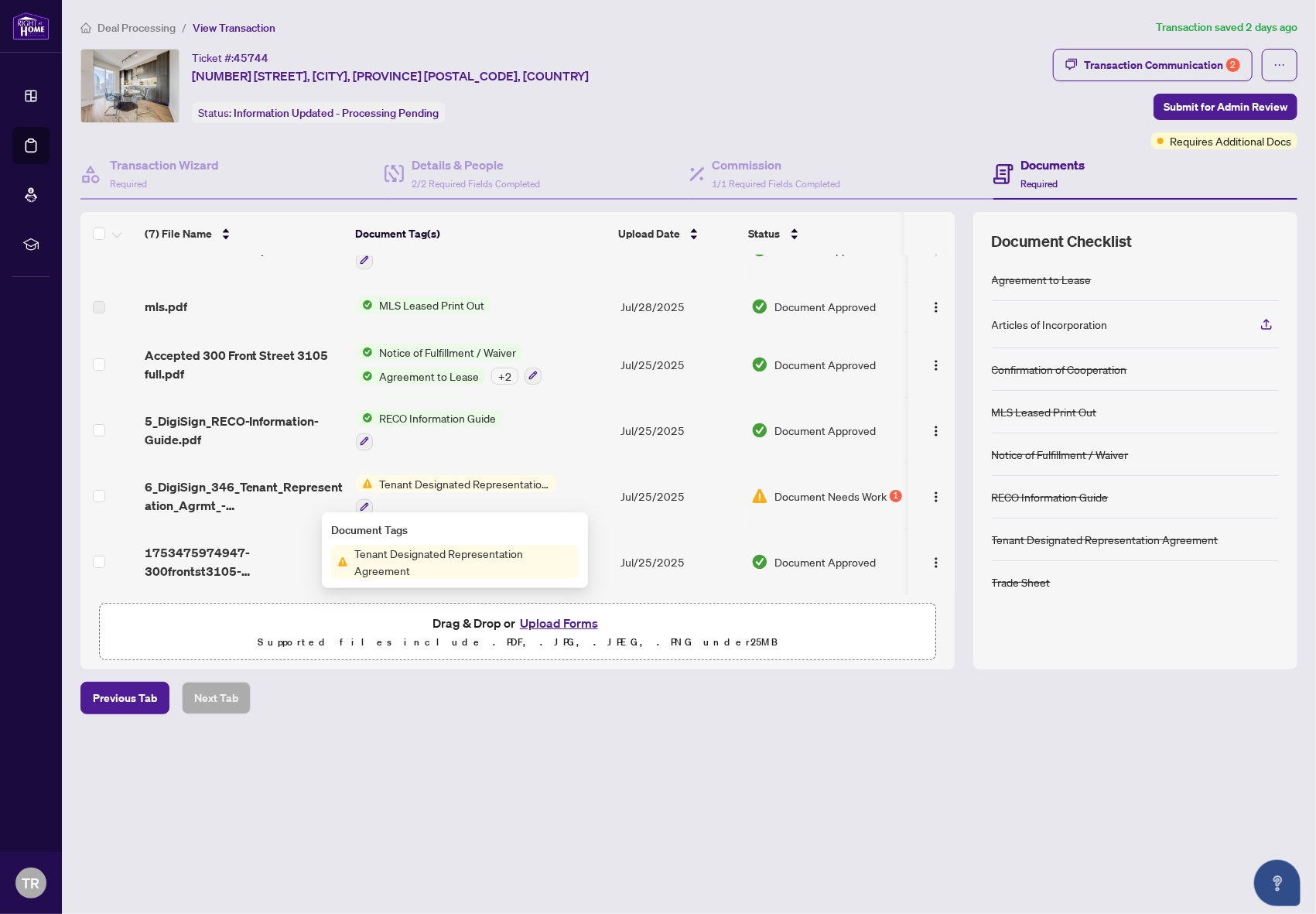 click on "Tenant Designated Representation Agreement" at bounding box center (456, 495) 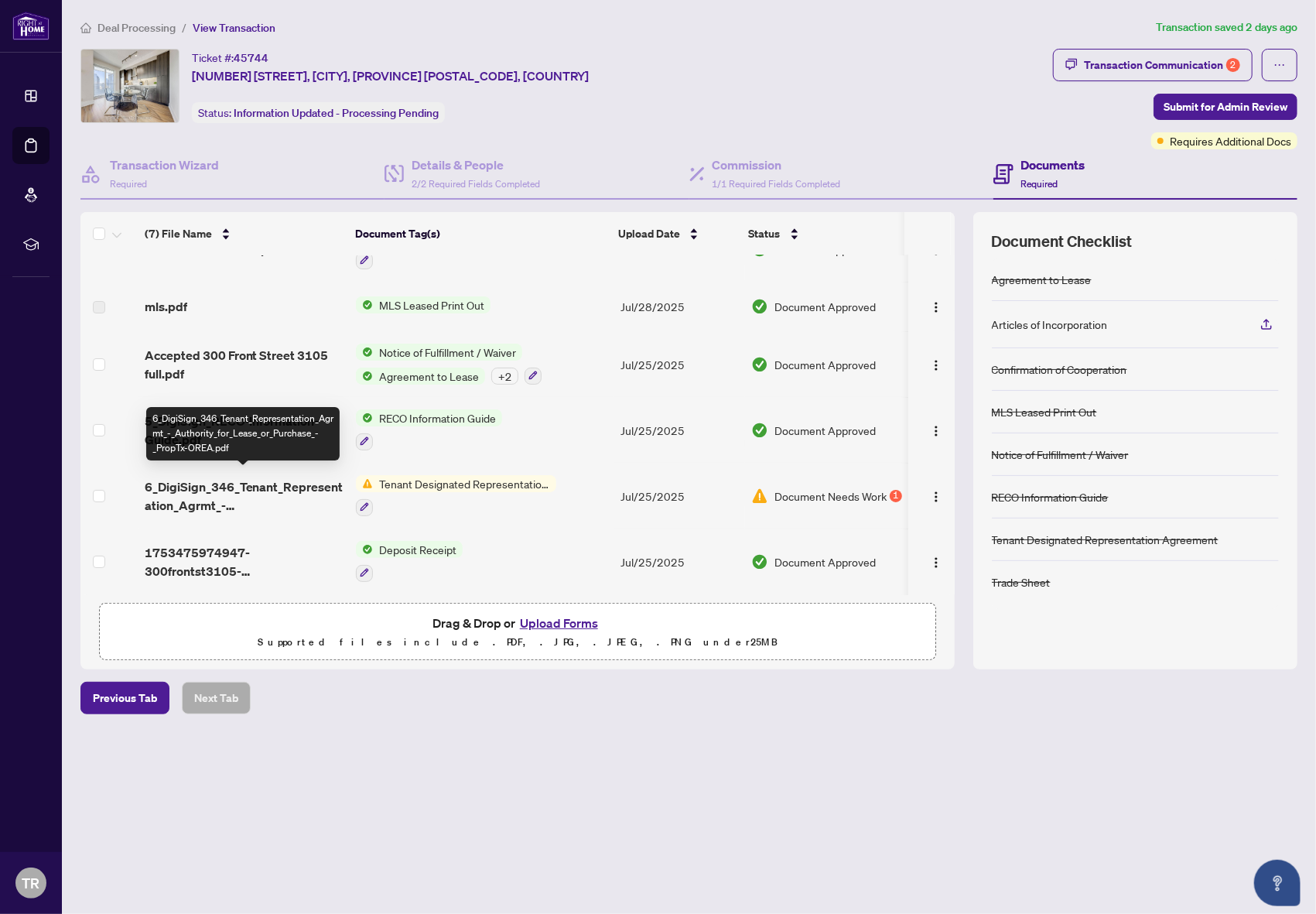 click on "6_DigiSign_346_Tenant_Representation_Agrmt_-_Authority_for_Lease_or_Purchase_-_PropTx-OREA.pdf" at bounding box center (244, 496) 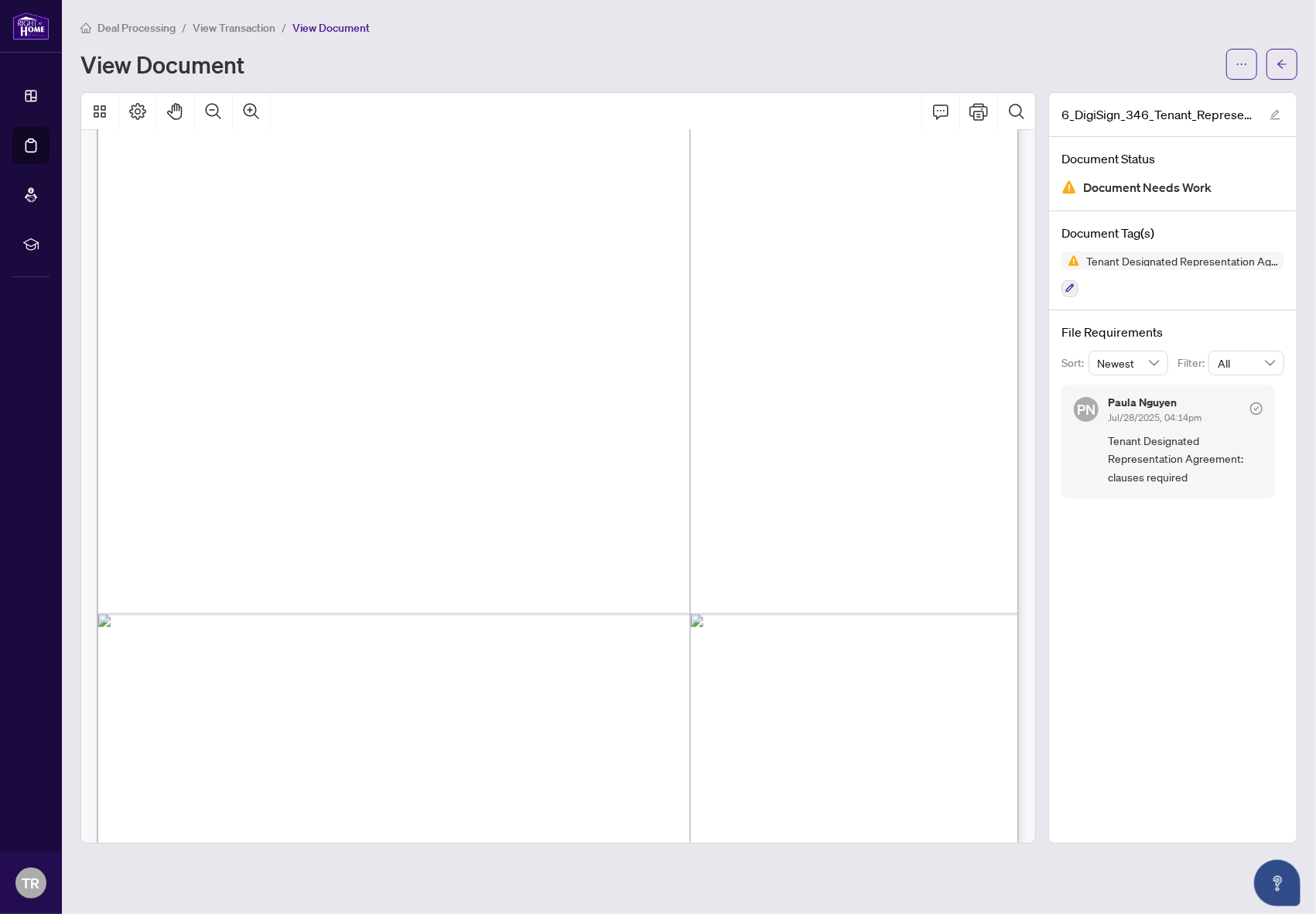 scroll, scrollTop: 3483, scrollLeft: 0, axis: vertical 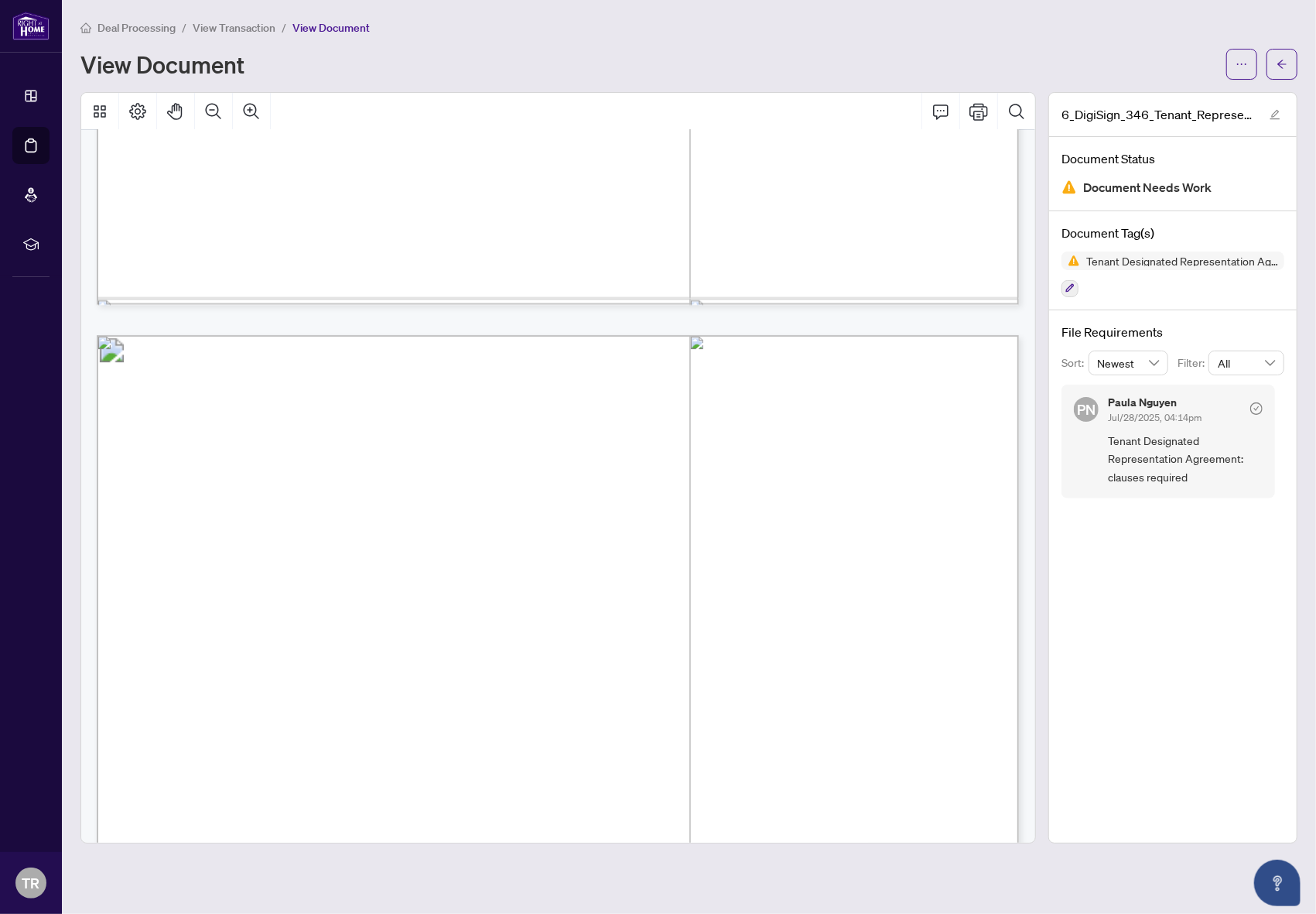 click on "Tenant Designated Representation Agreement: clauses required" at bounding box center [1185, 459] 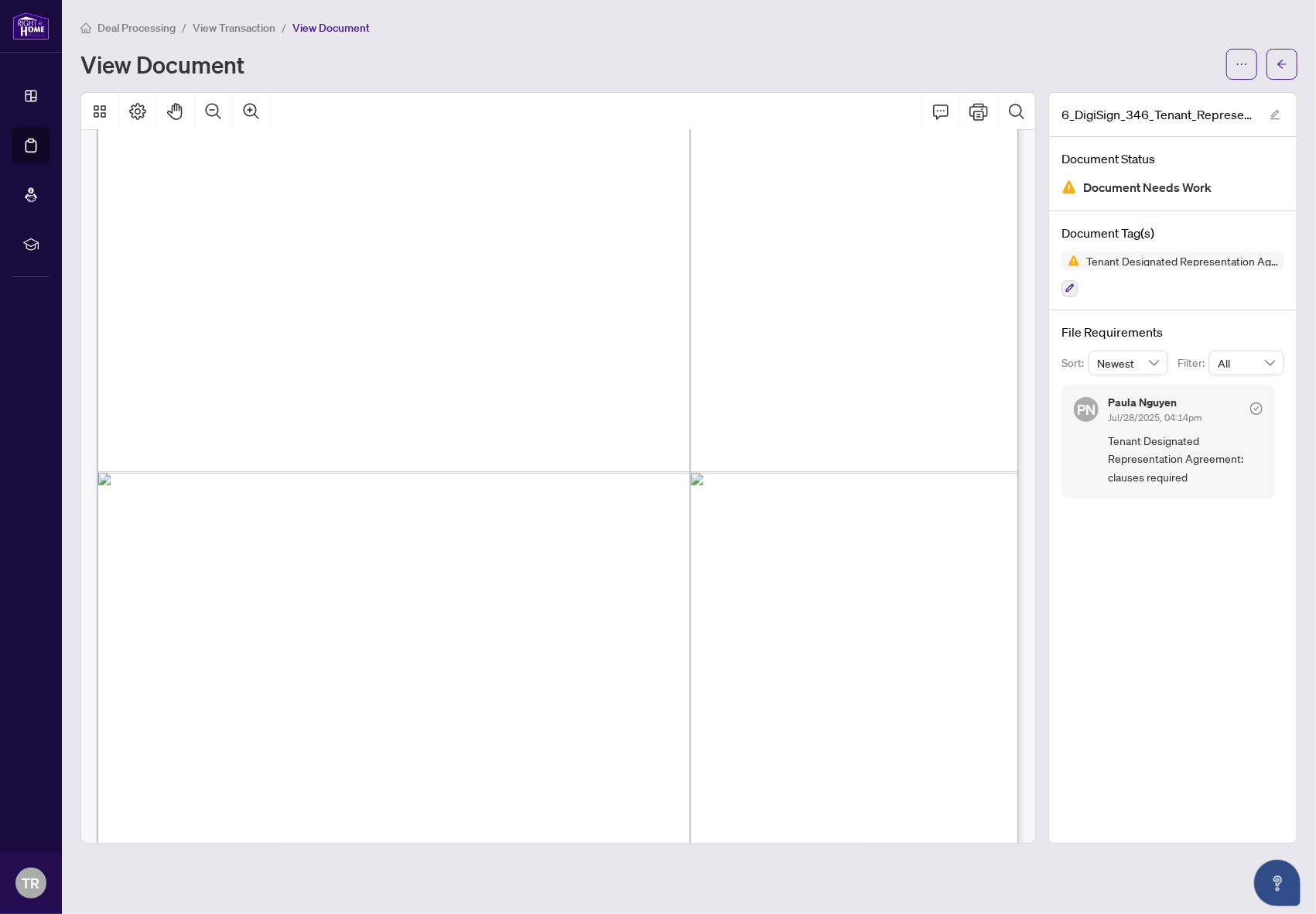 scroll, scrollTop: 3569, scrollLeft: 0, axis: vertical 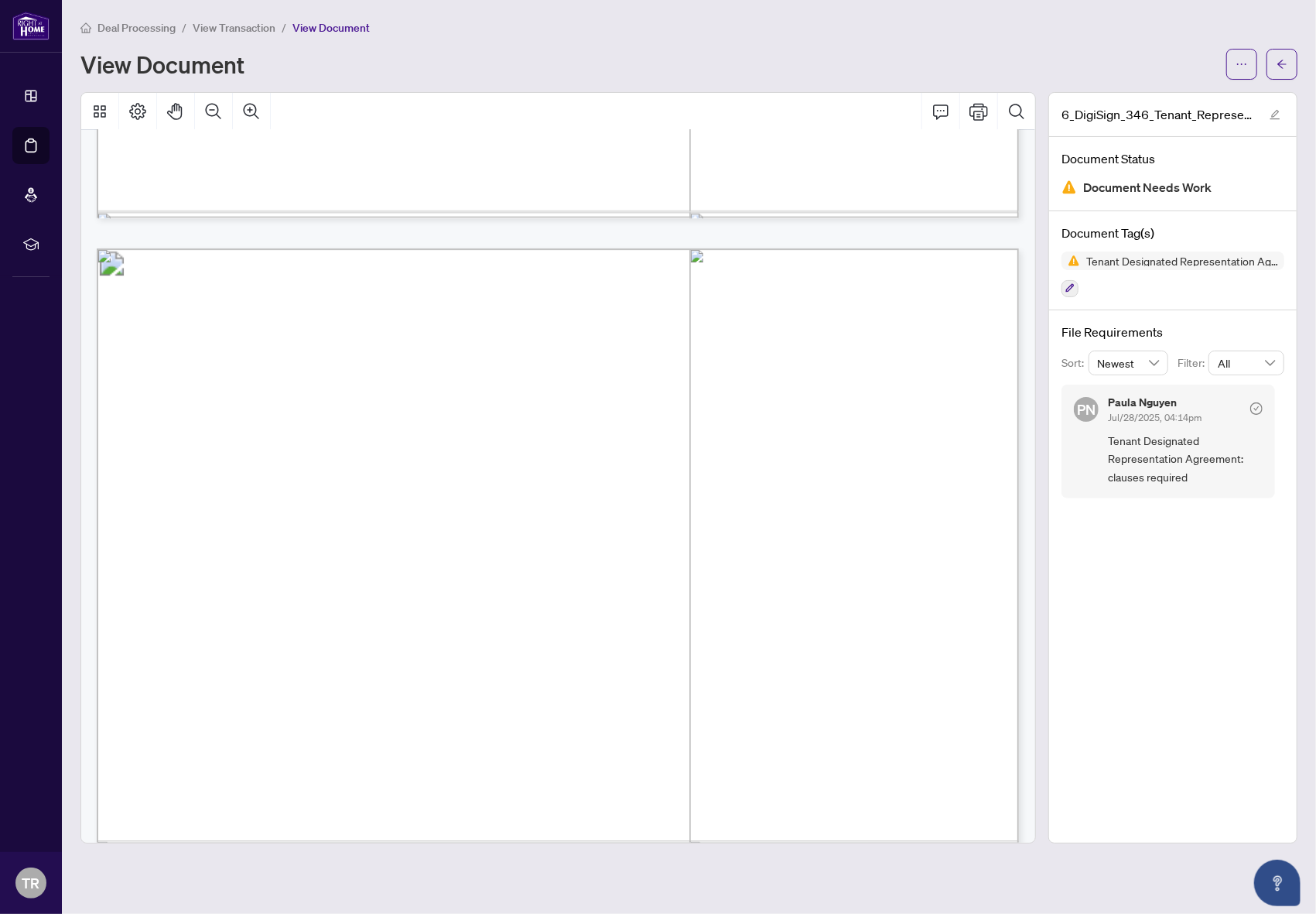 click on "Tenant Designated Representation Agreement: clauses required" at bounding box center (1185, 459) 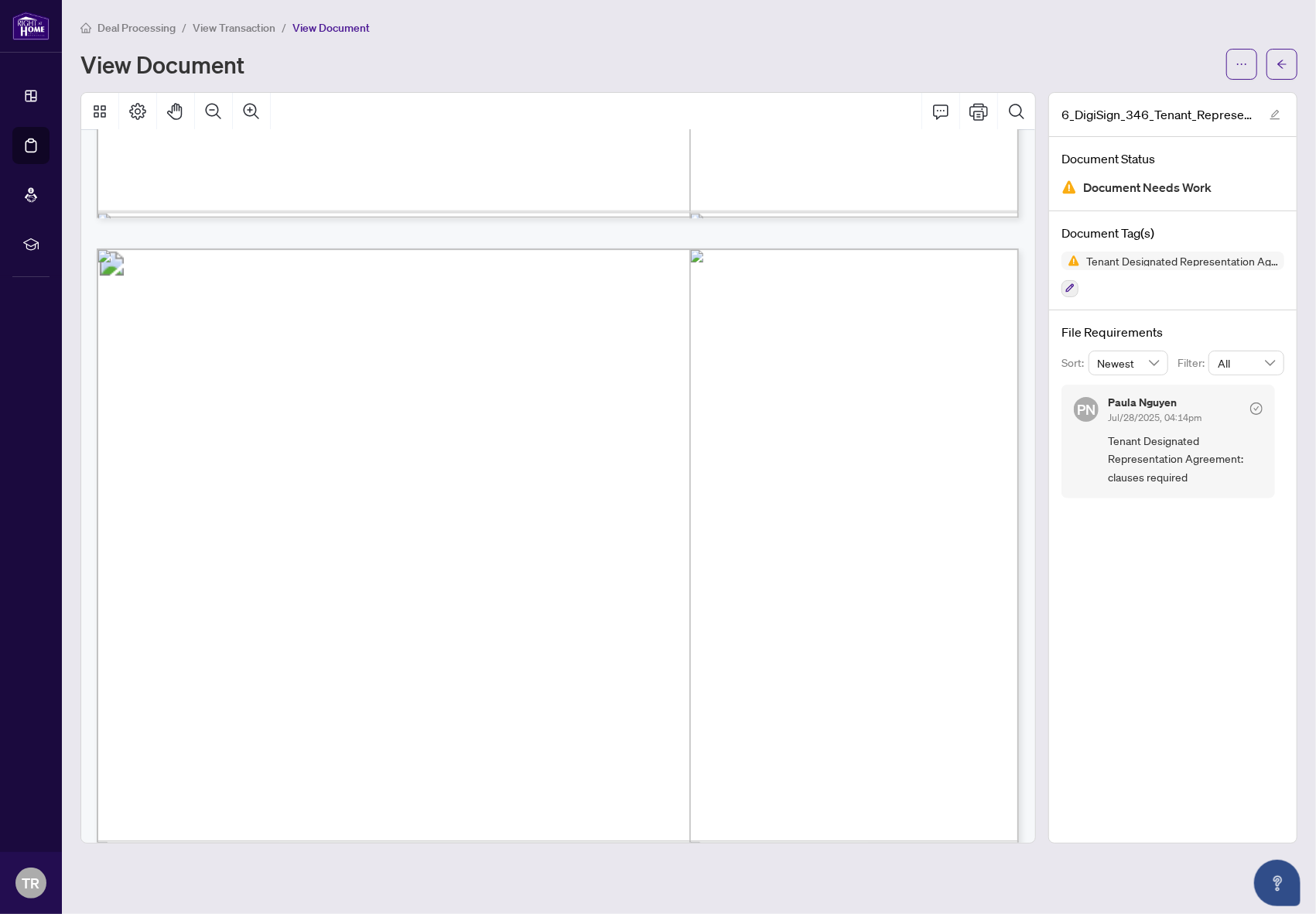 scroll, scrollTop: 3480, scrollLeft: 0, axis: vertical 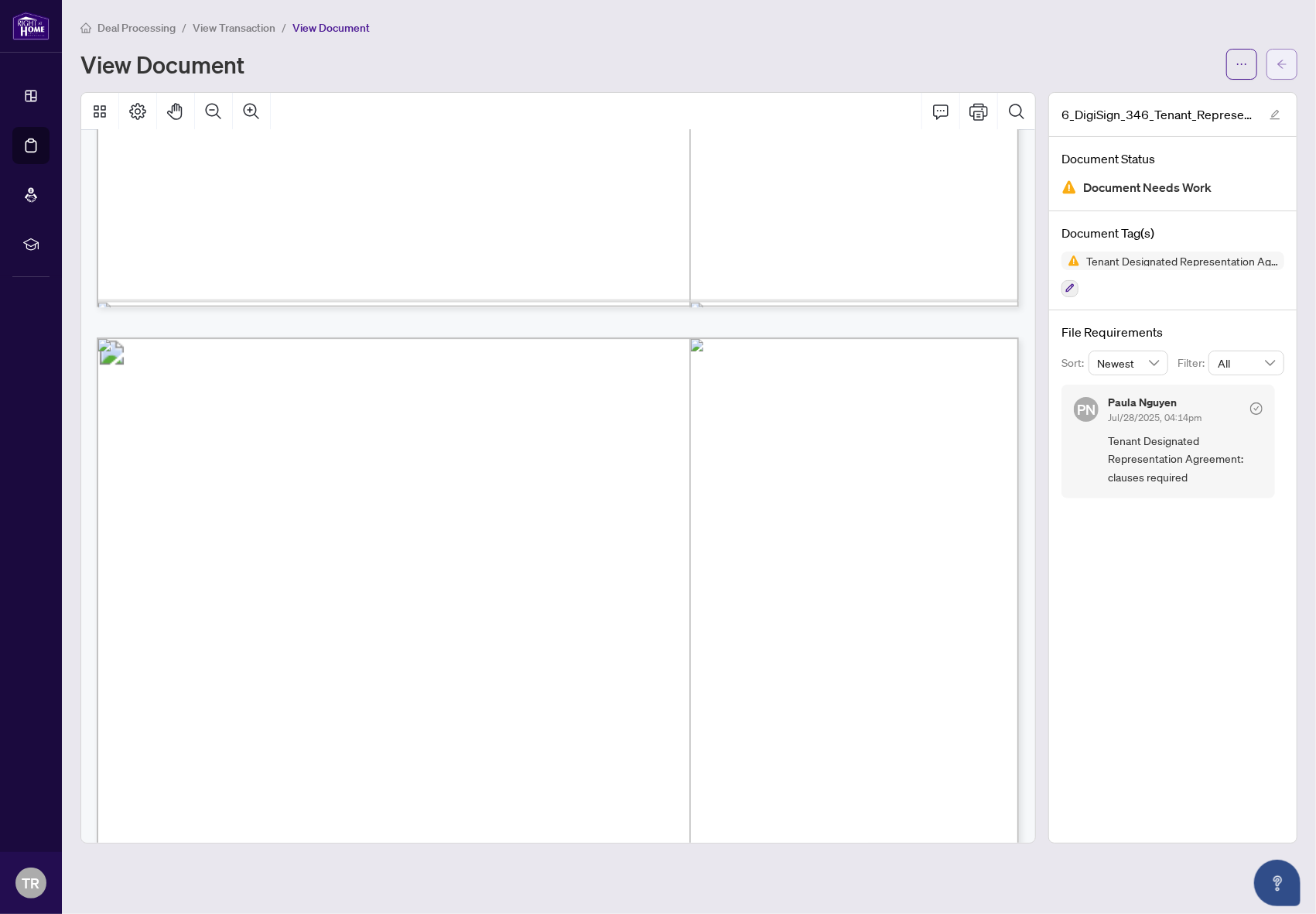 click 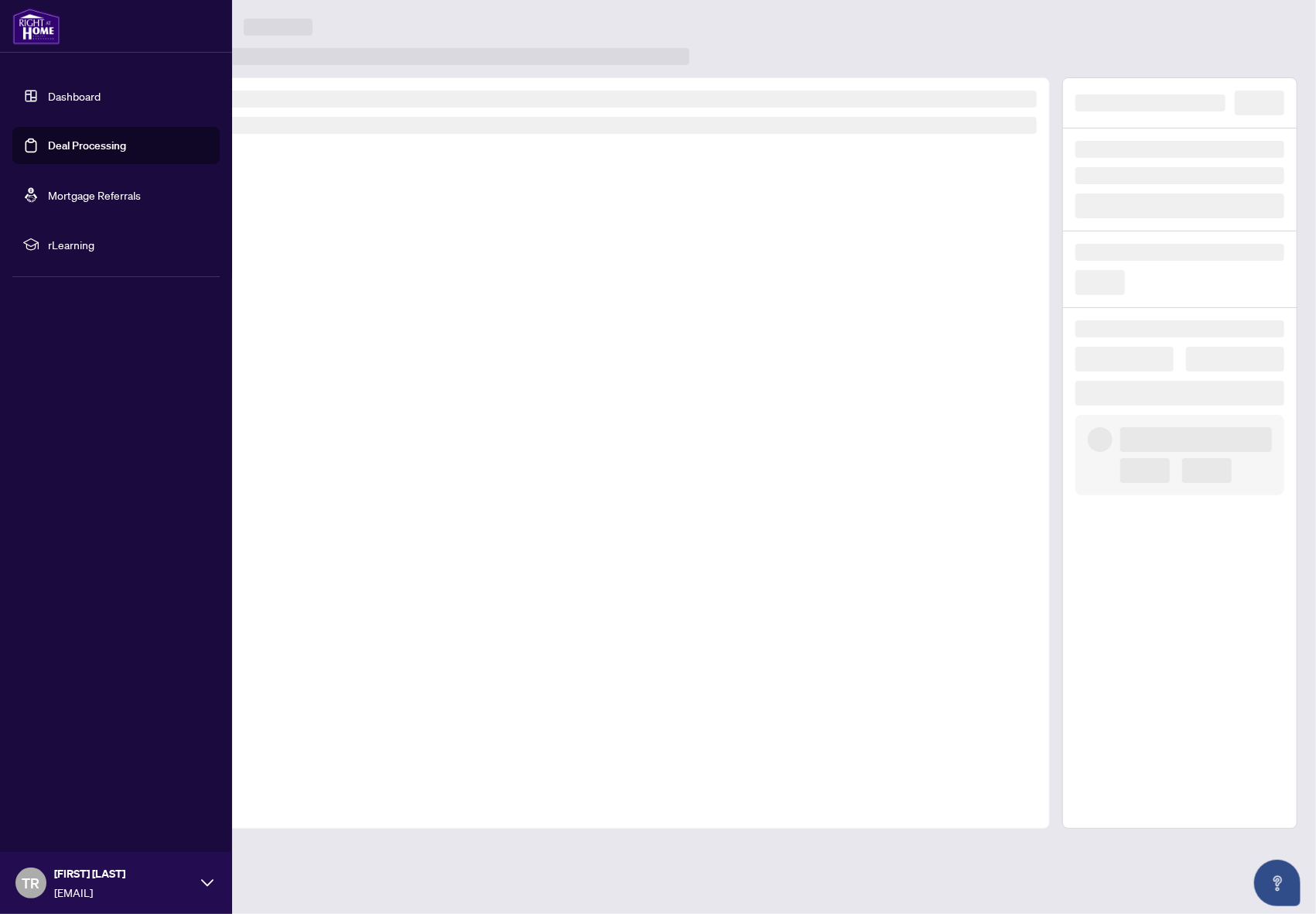 click on "Dashboard" at bounding box center [74, 96] 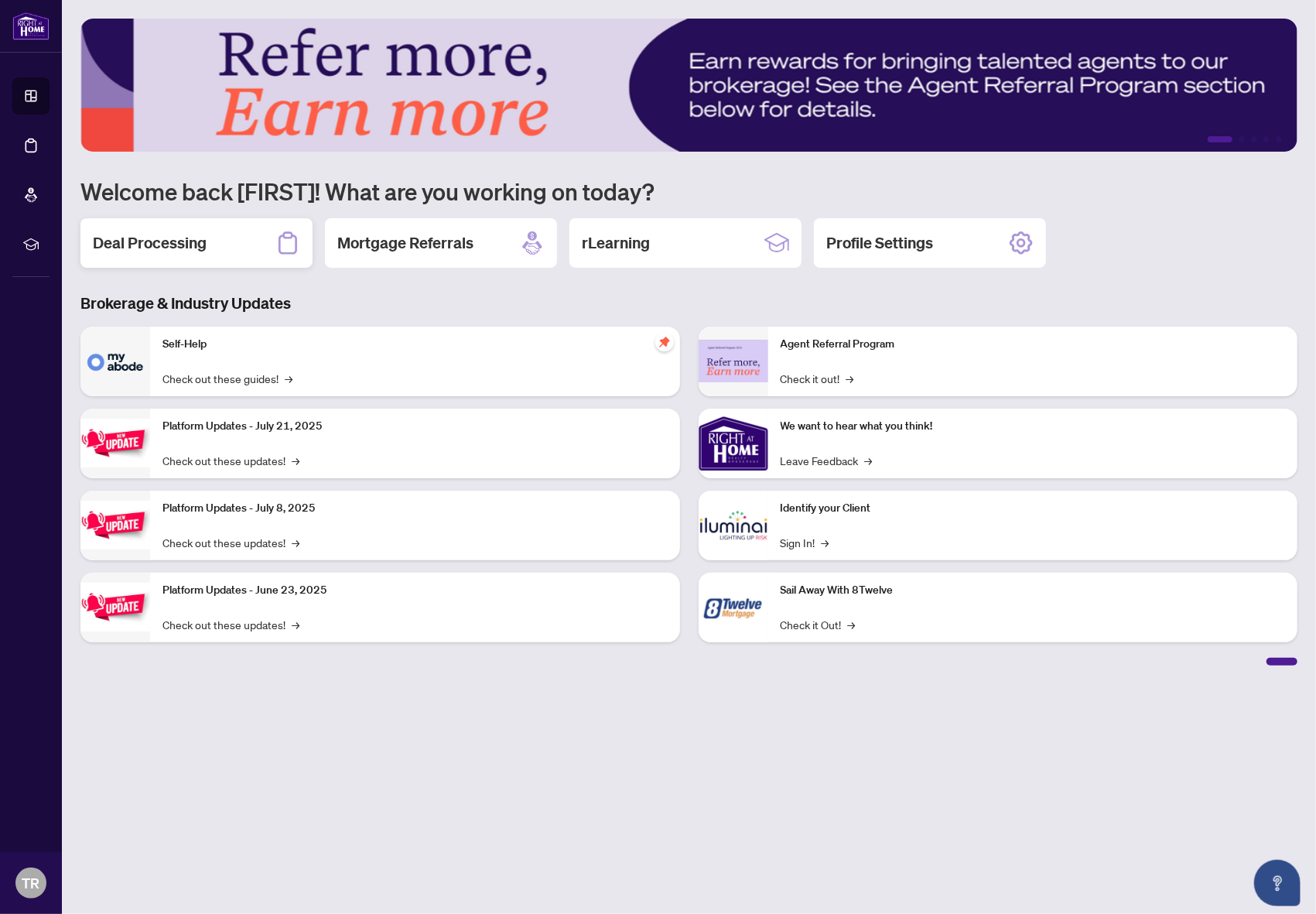 click on "Deal Processing" at bounding box center [149, 243] 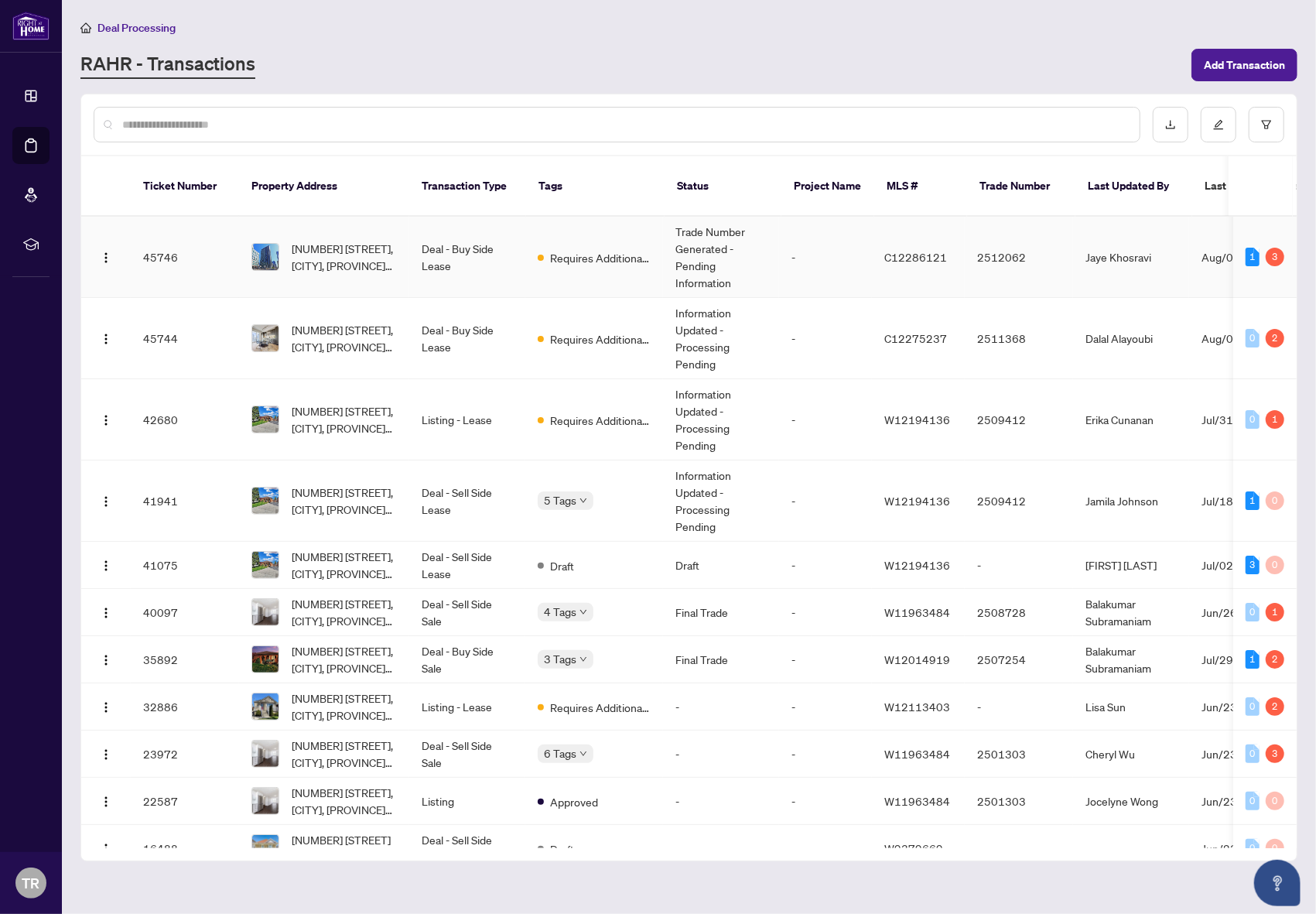 scroll, scrollTop: 0, scrollLeft: 0, axis: both 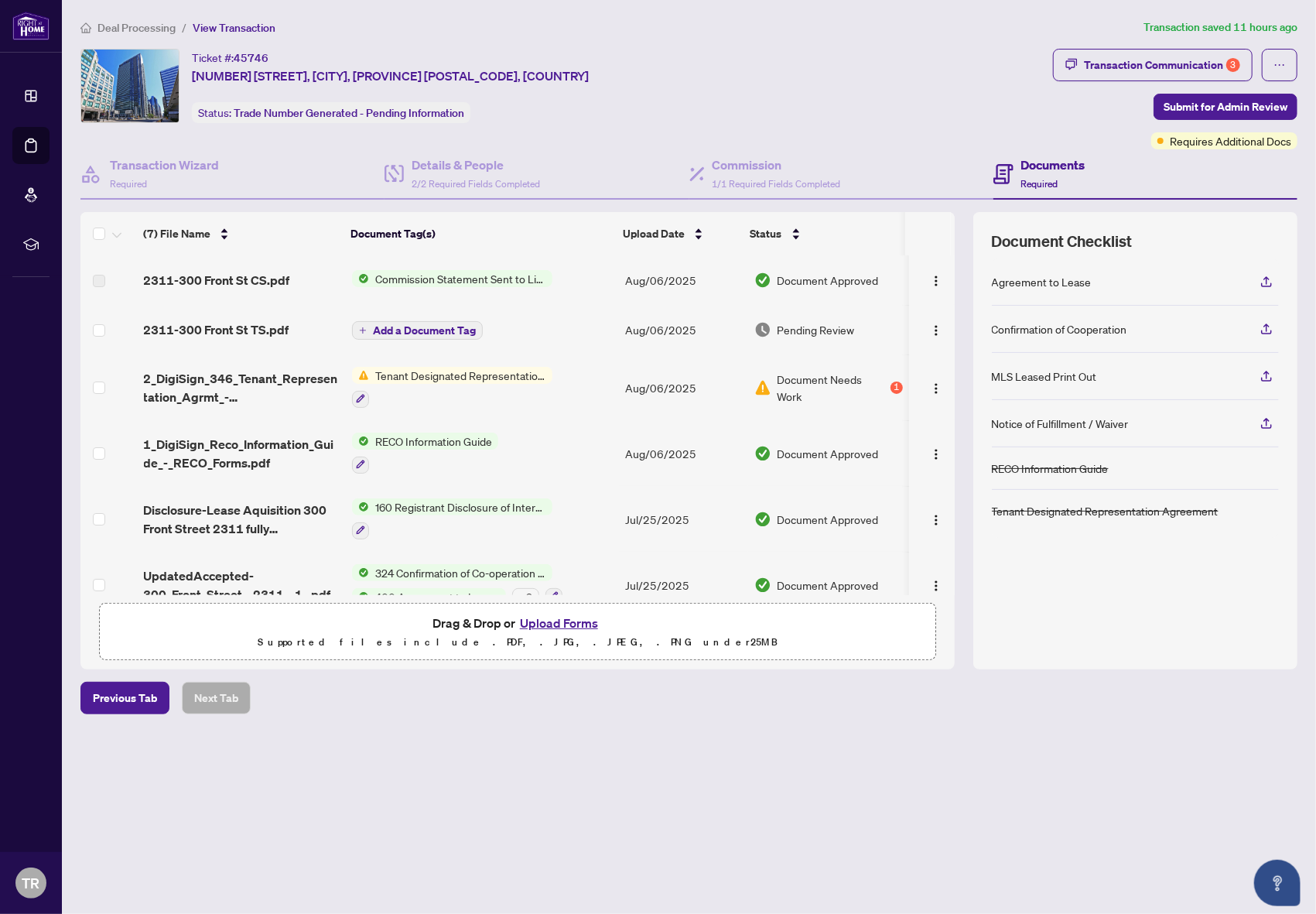 click on "Commission Statement Sent to Listing Brokerage" at bounding box center (460, 279) 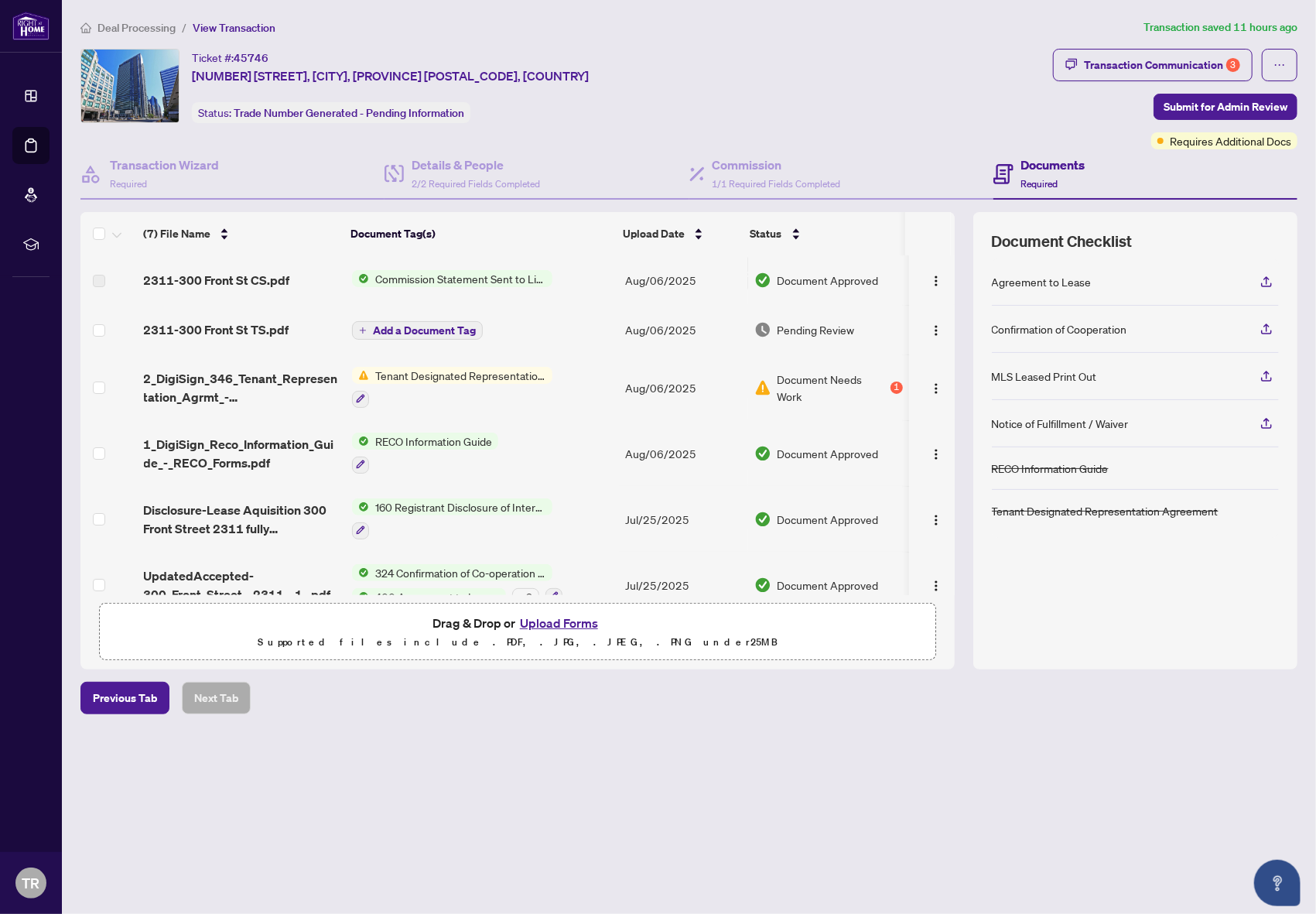 click on "[NUMBER]-[NUMBER] [STREET] CS.pdf" at bounding box center (242, 280) 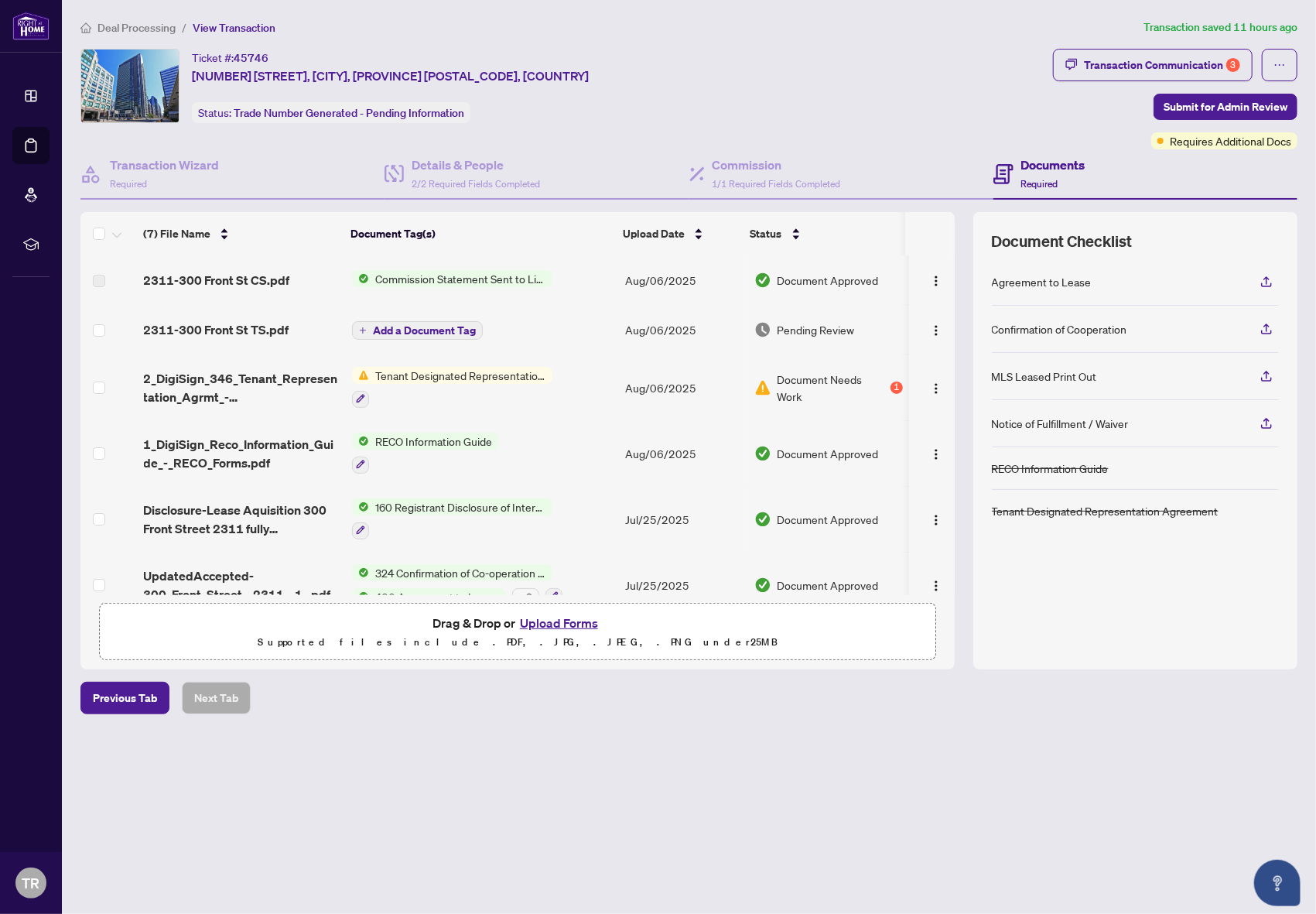 click on "[NUMBER]-[NUMBER] [STREET] TS.pdf" at bounding box center [242, 330] 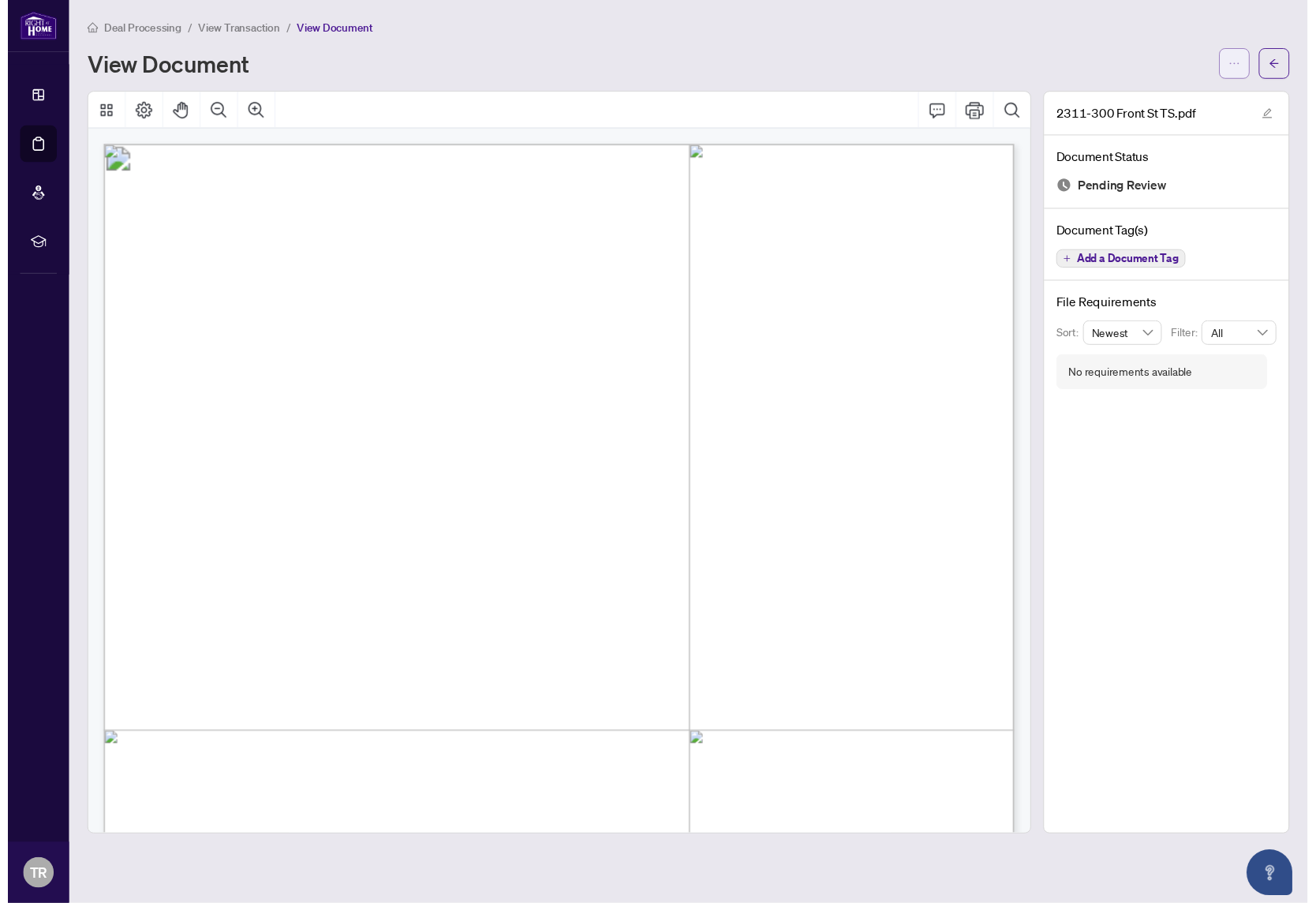 scroll, scrollTop: 0, scrollLeft: 0, axis: both 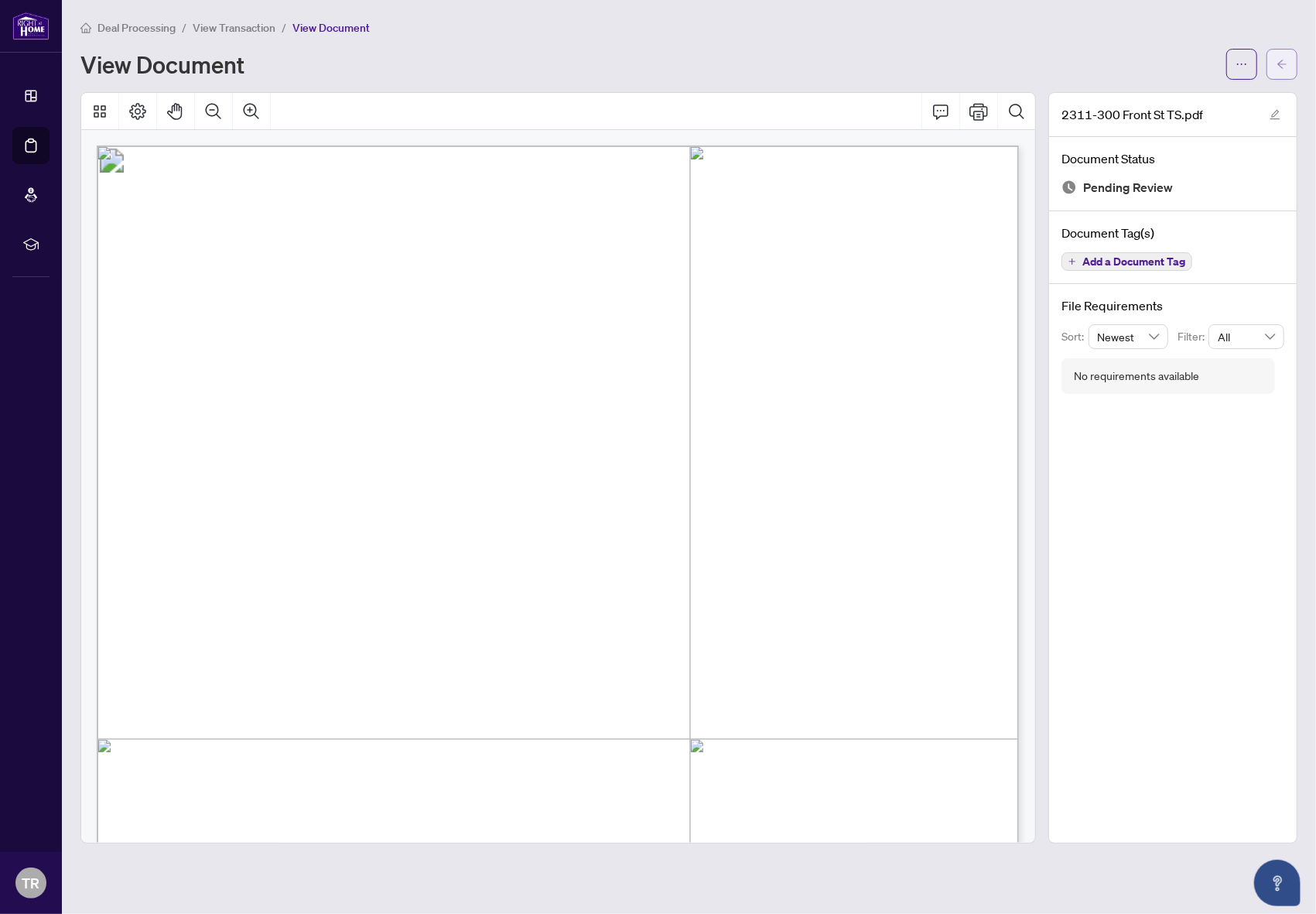 click at bounding box center (1282, 64) 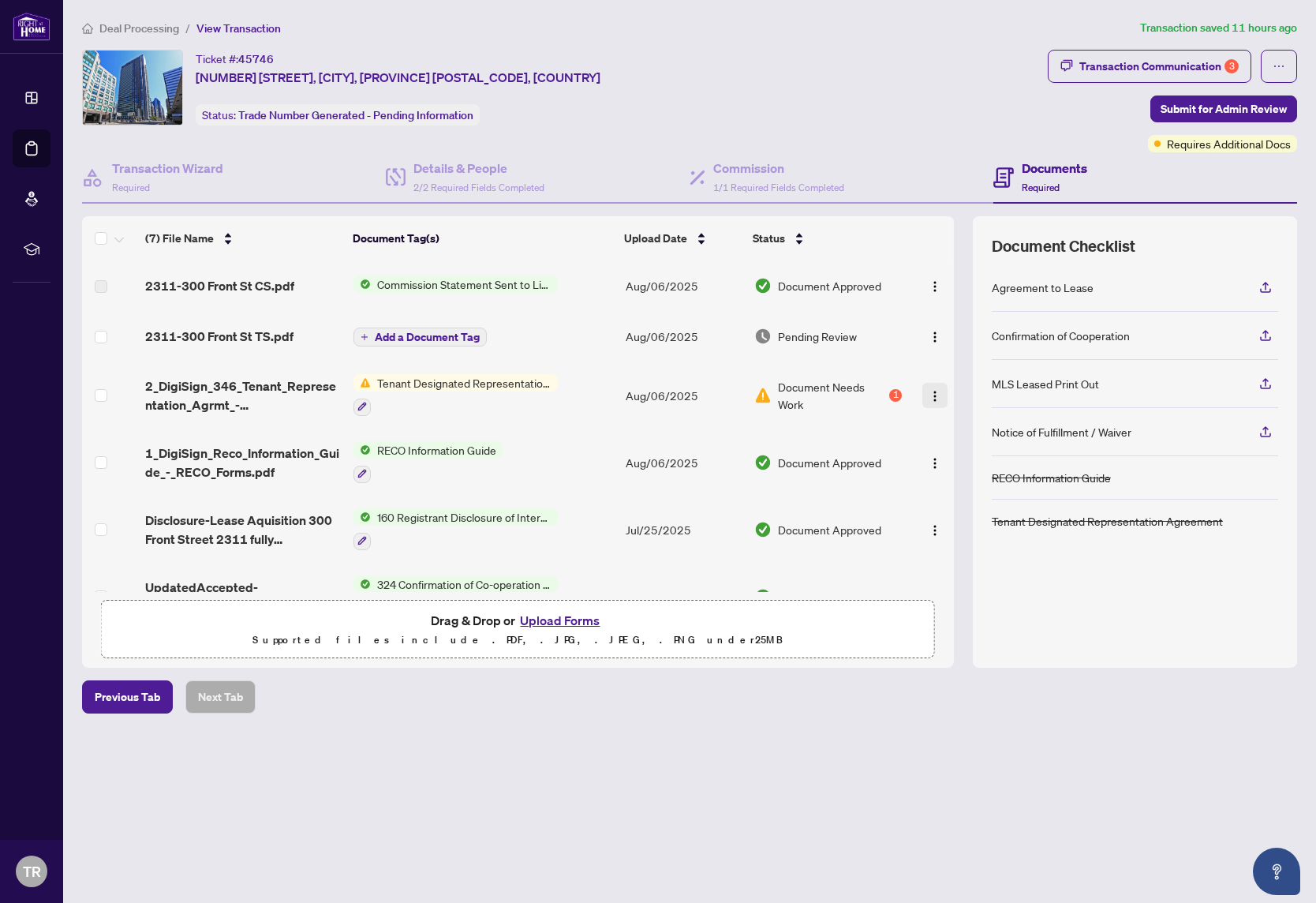 click at bounding box center [935, 396] 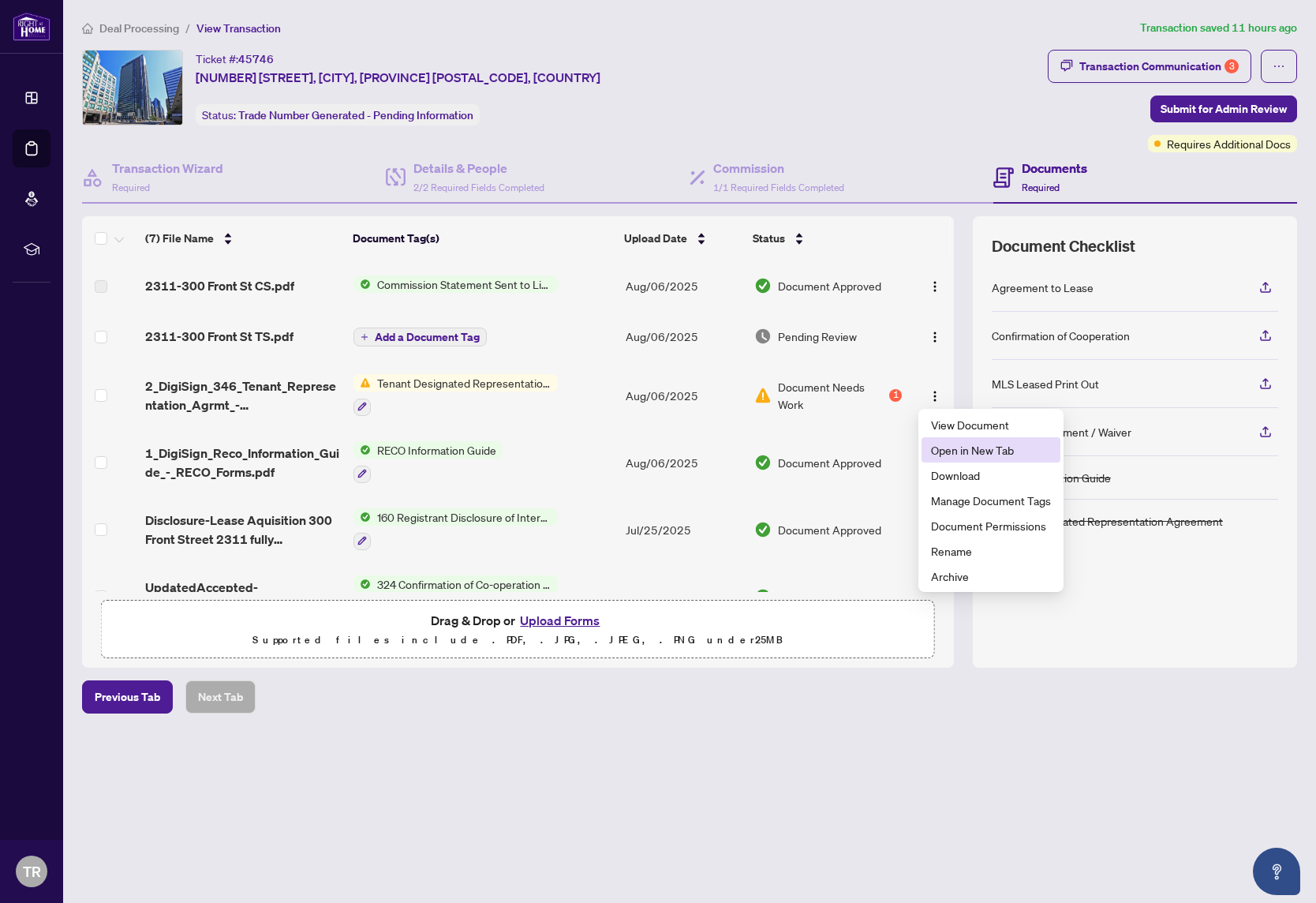click on "Open in New Tab" at bounding box center (991, 450) 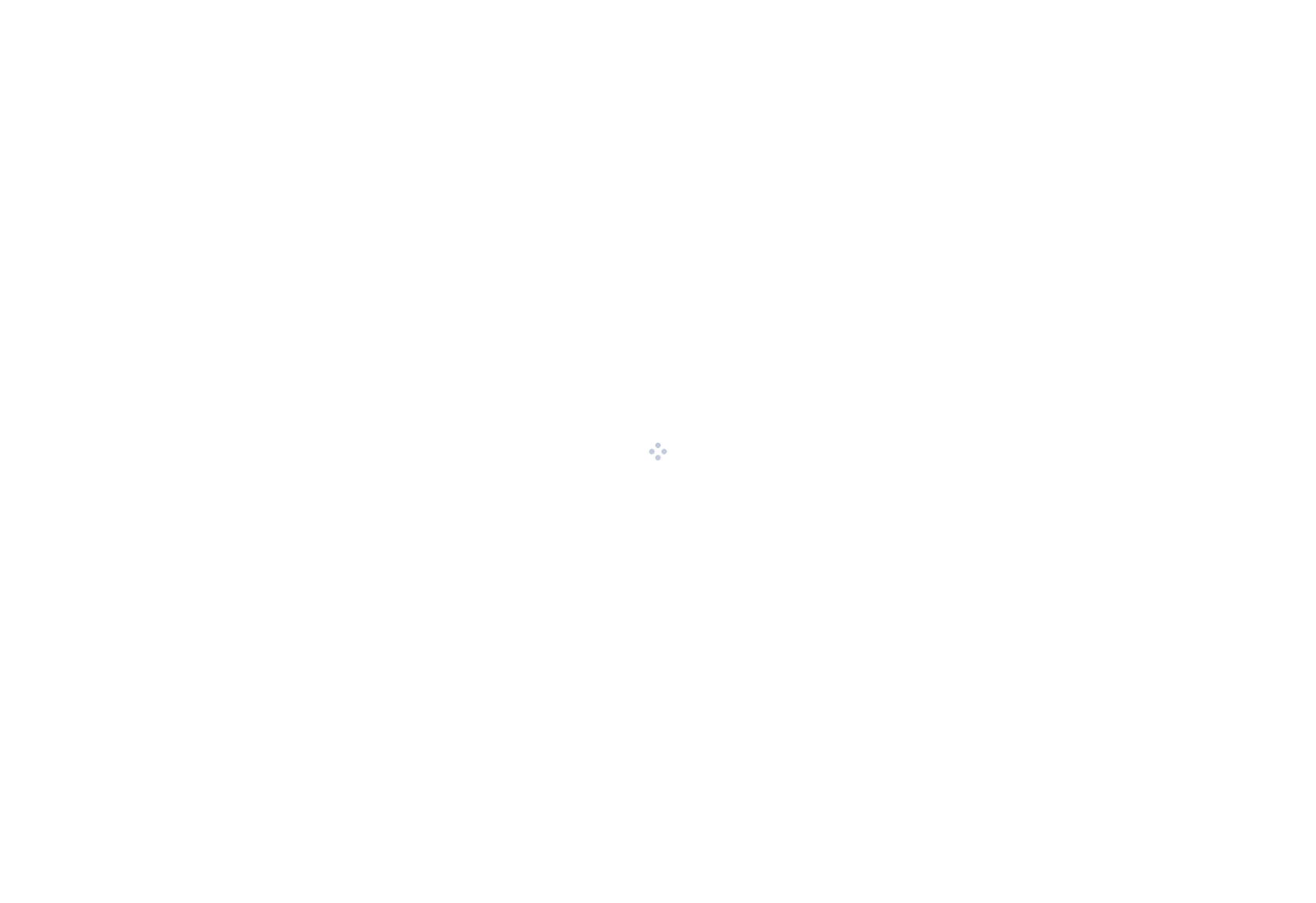 scroll, scrollTop: 0, scrollLeft: 0, axis: both 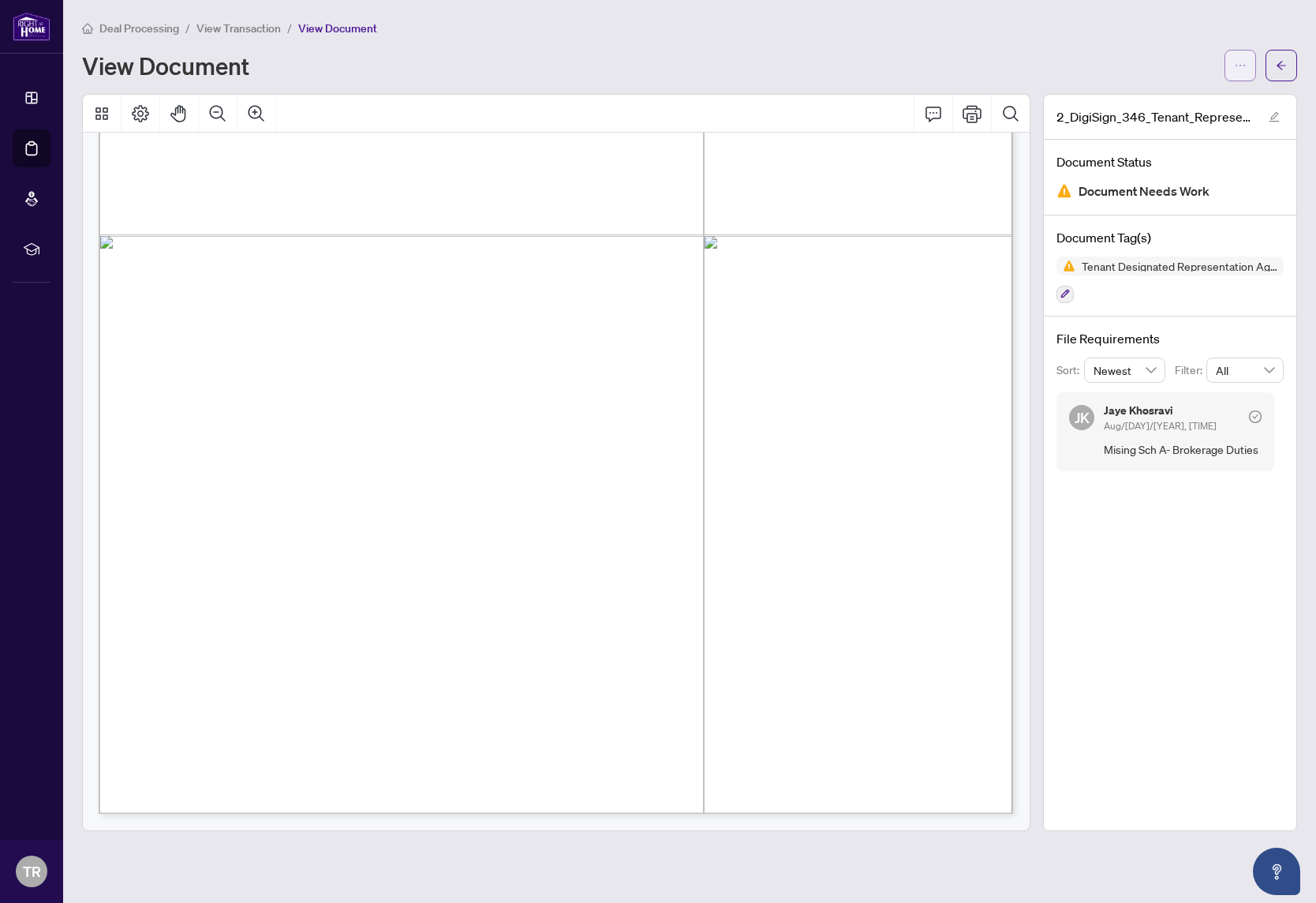 click at bounding box center (1240, 66) 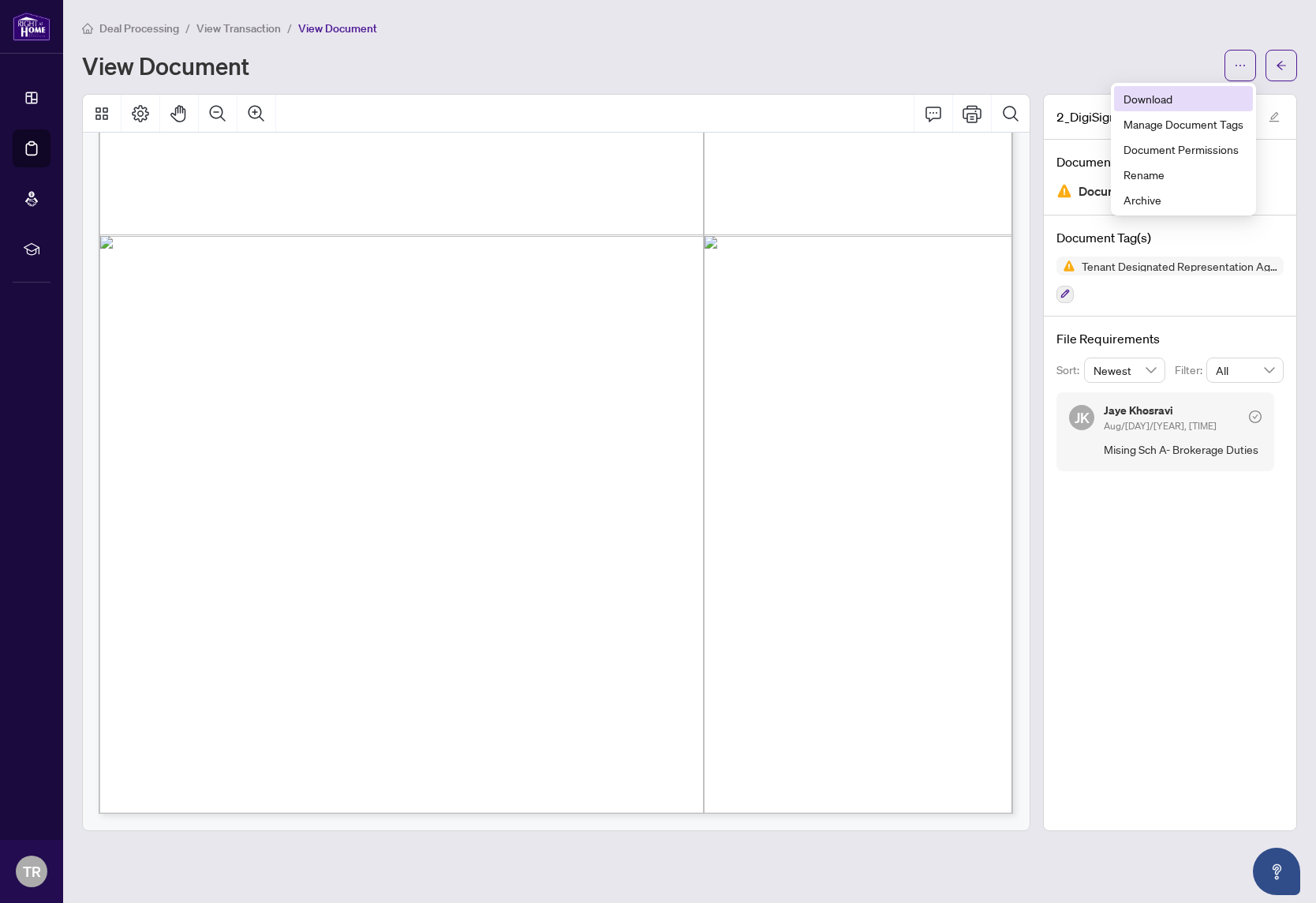 click on "Download" at bounding box center [1183, 99] 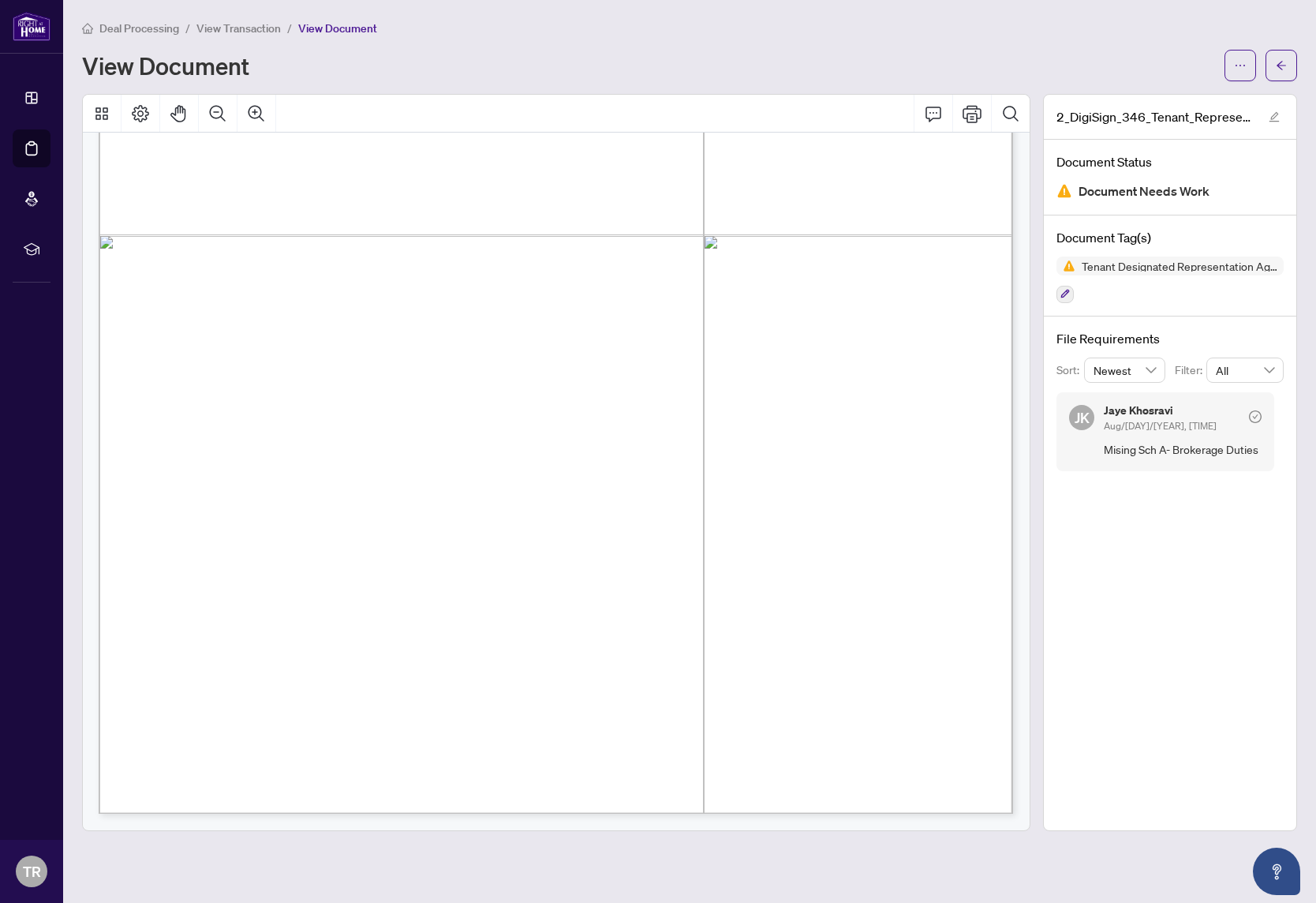 click on "View Document" at bounding box center (649, 66) 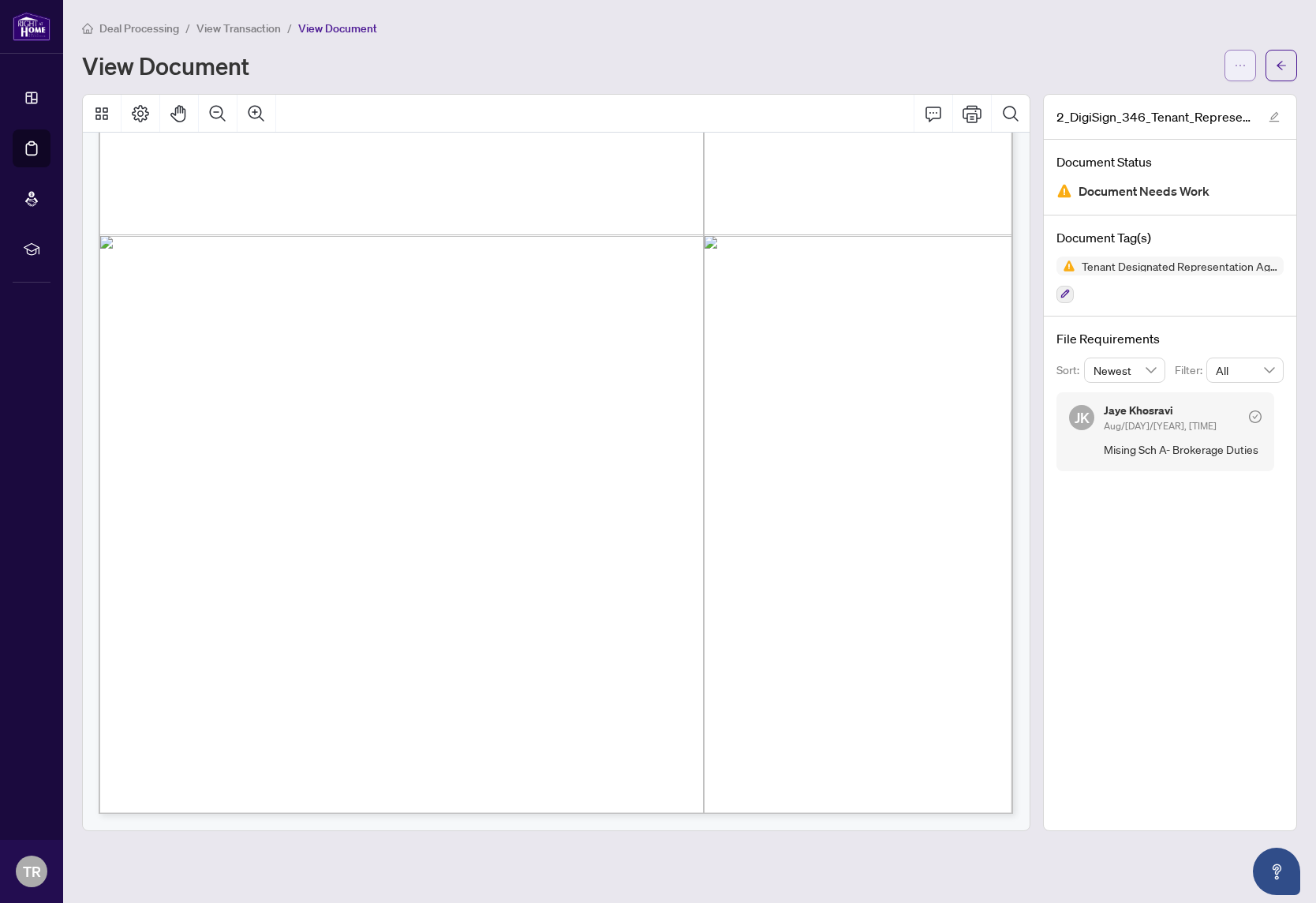 click at bounding box center [1240, 66] 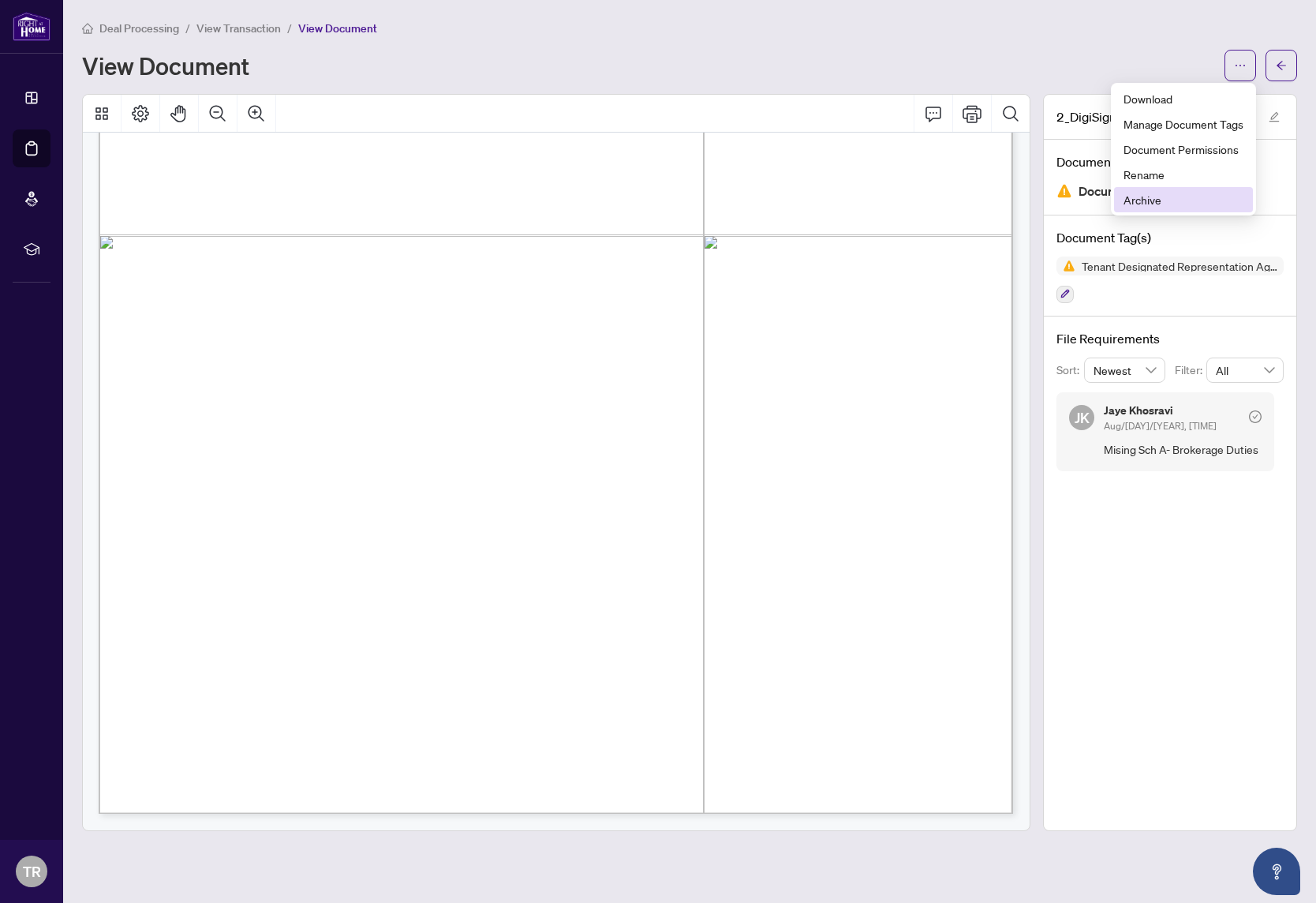 click on "Archive" at bounding box center (1183, 200) 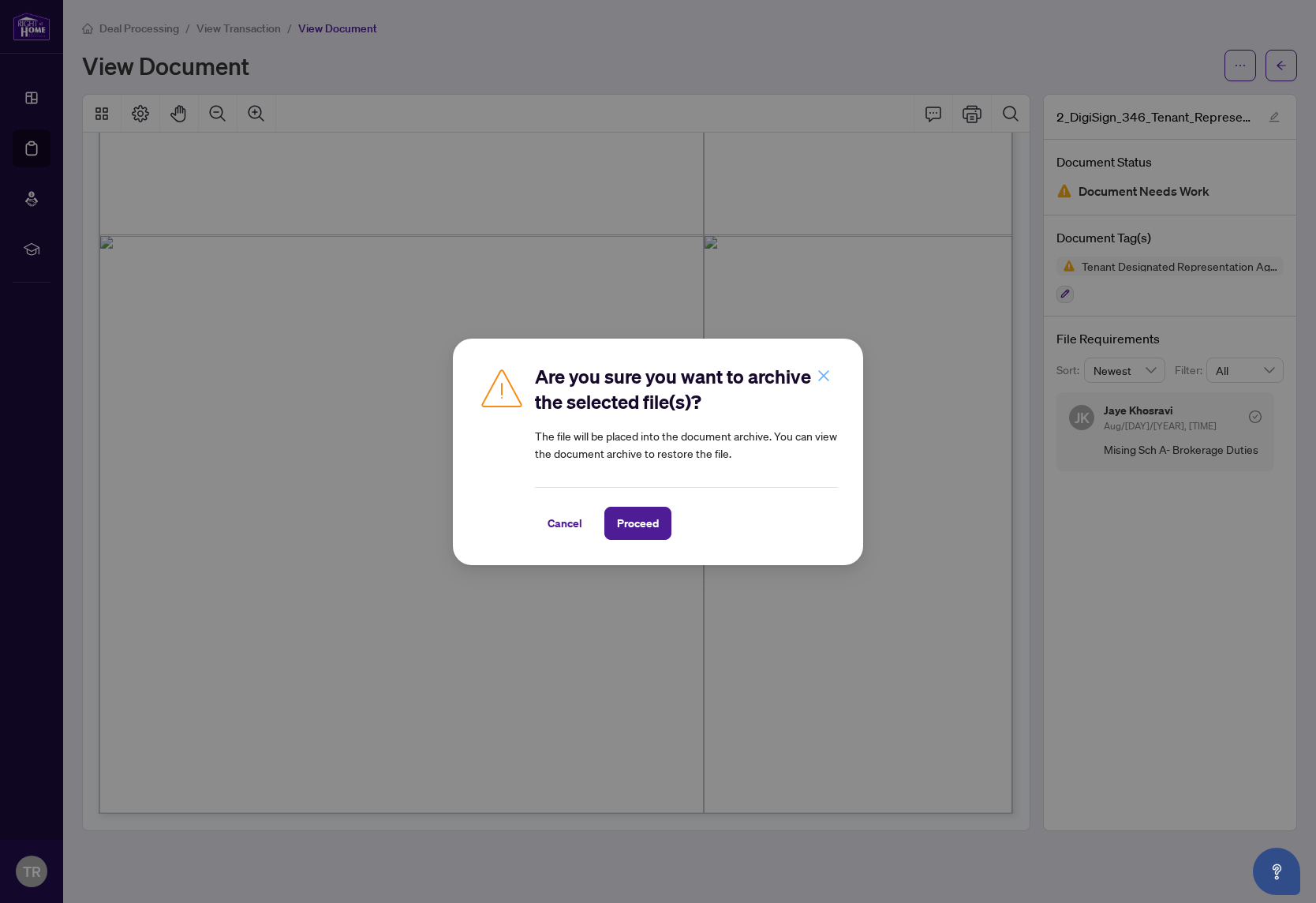 click 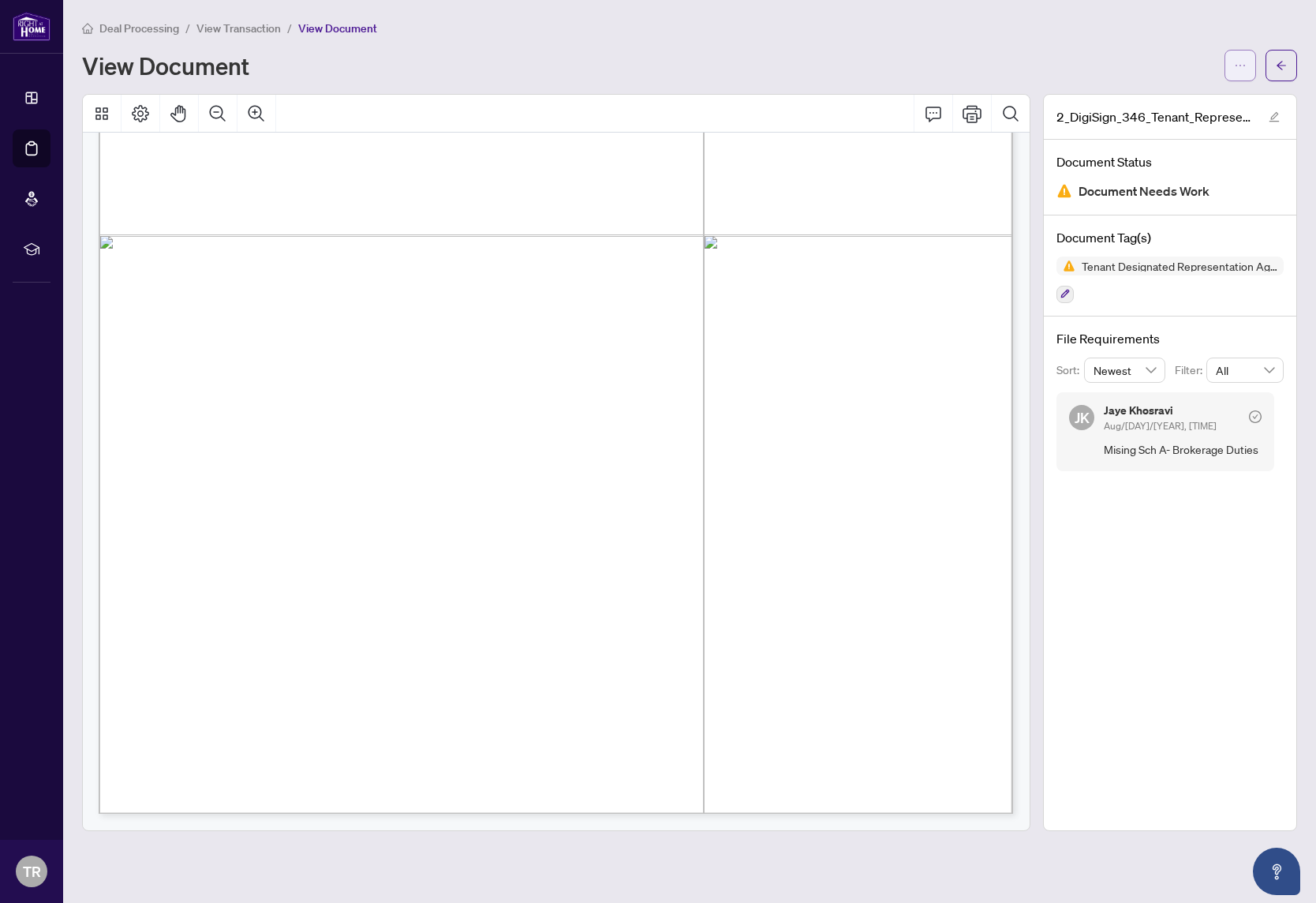 click 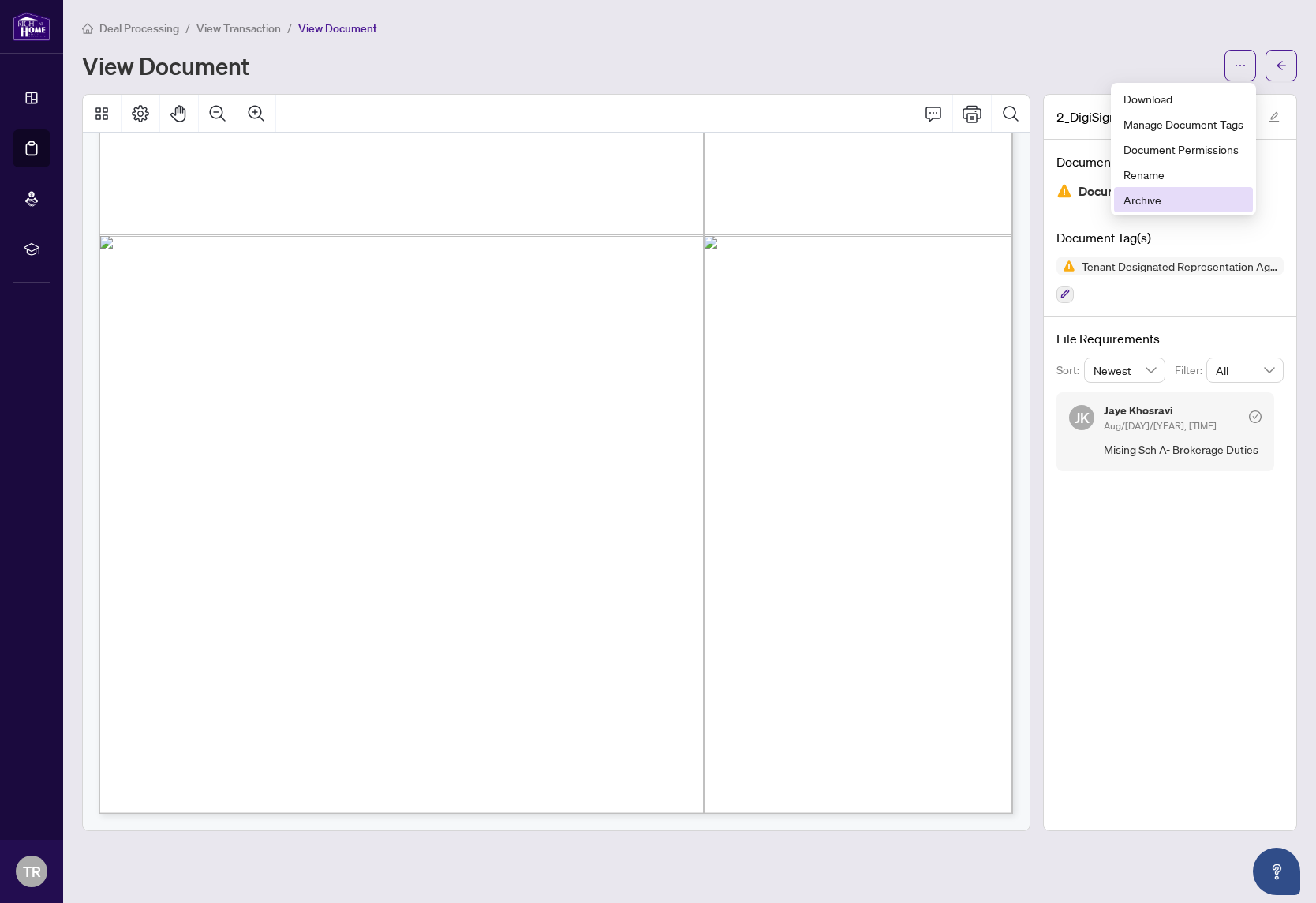 click on "Archive" at bounding box center (1183, 200) 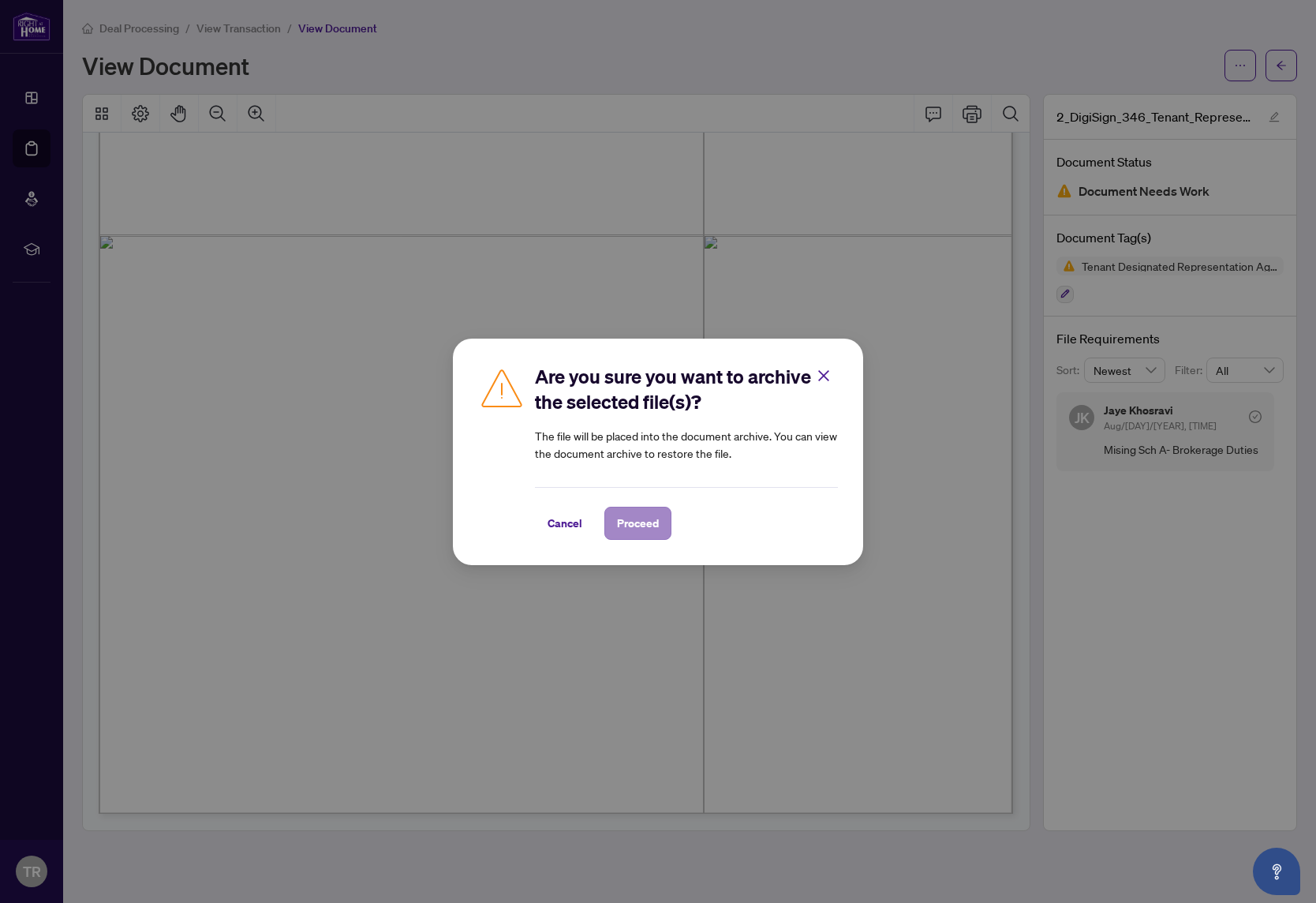 click on "Proceed" at bounding box center (637, 523) 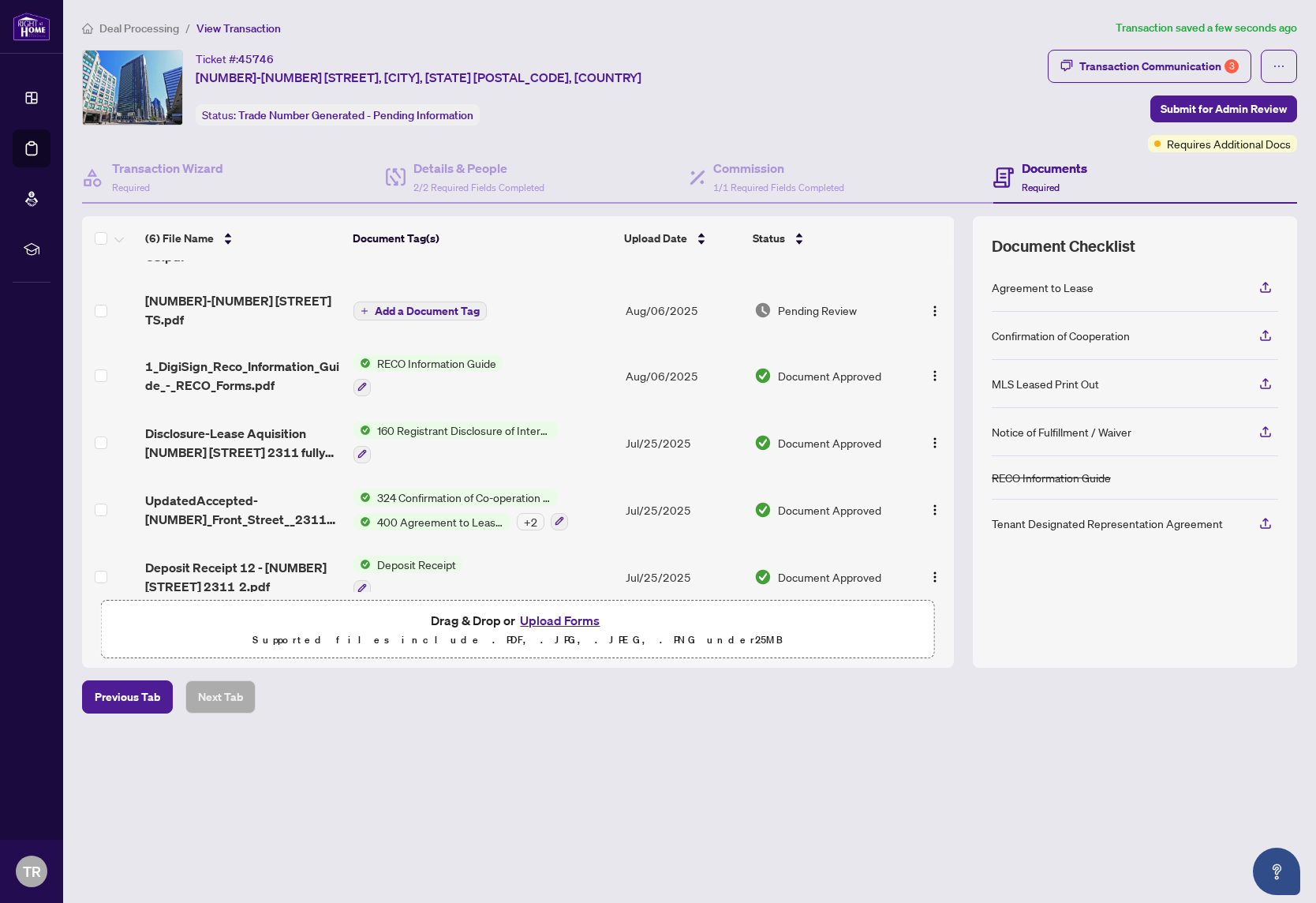 scroll, scrollTop: 44, scrollLeft: 0, axis: vertical 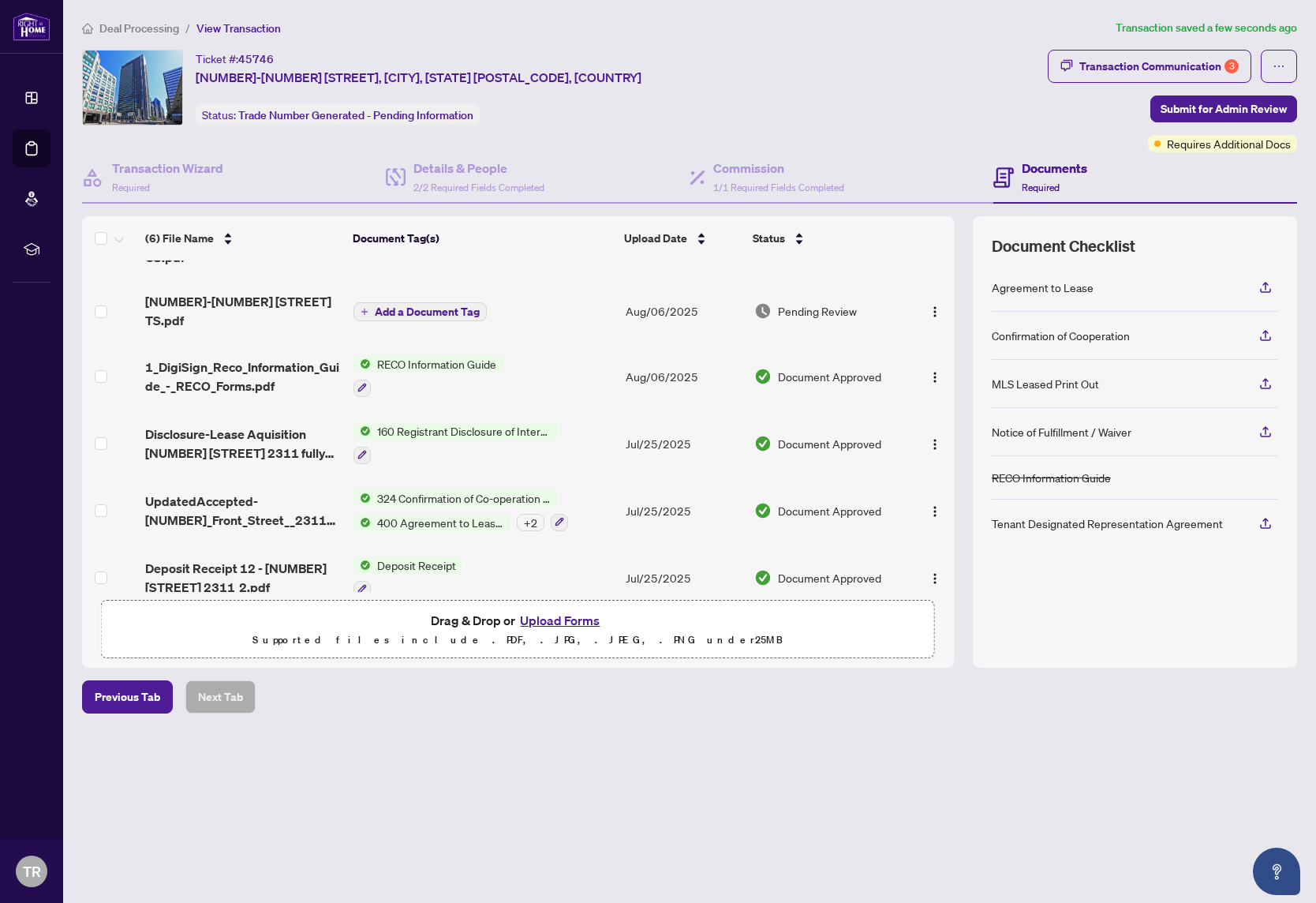click on "Upload Forms" at bounding box center [559, 620] 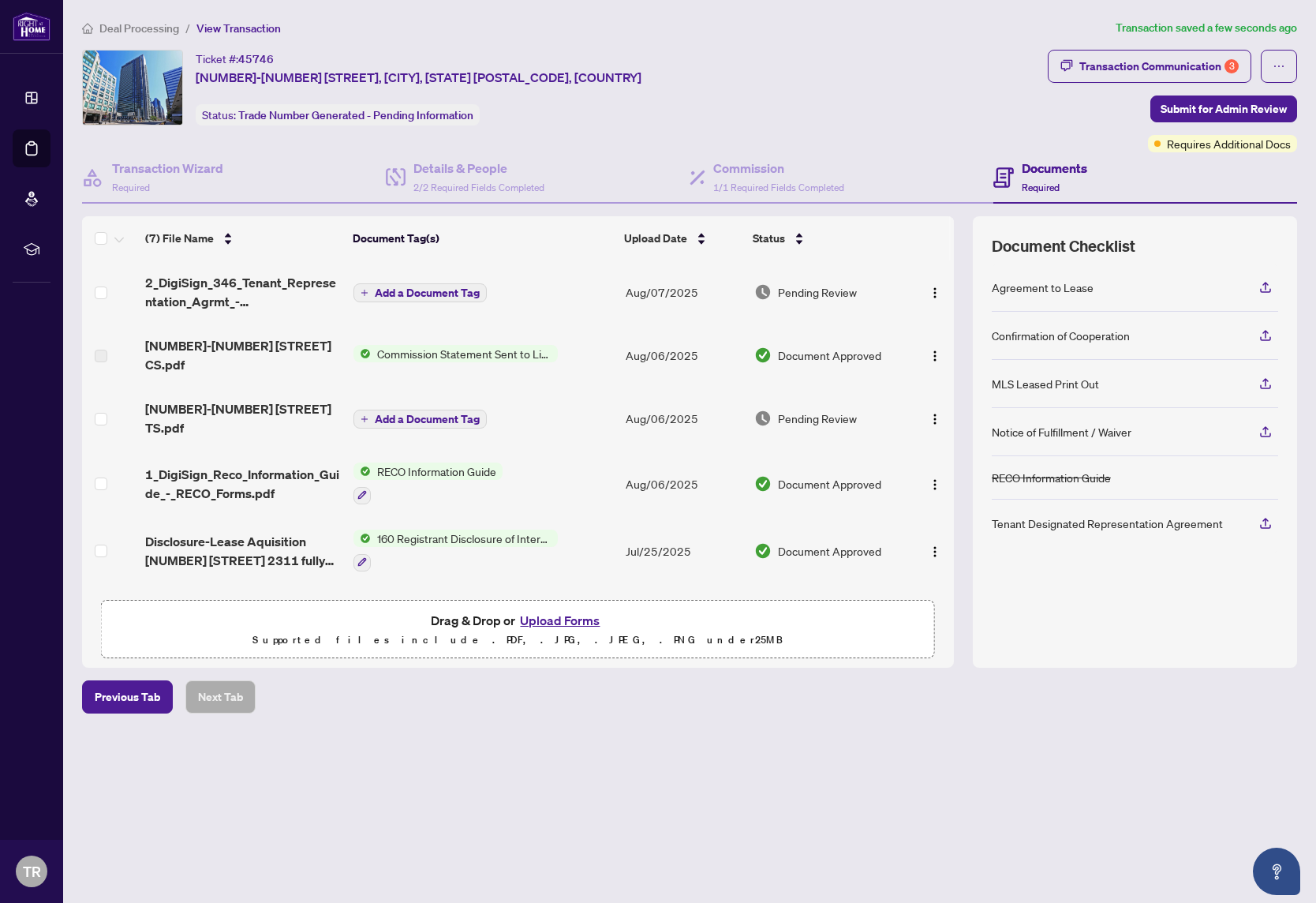 scroll, scrollTop: 0, scrollLeft: 0, axis: both 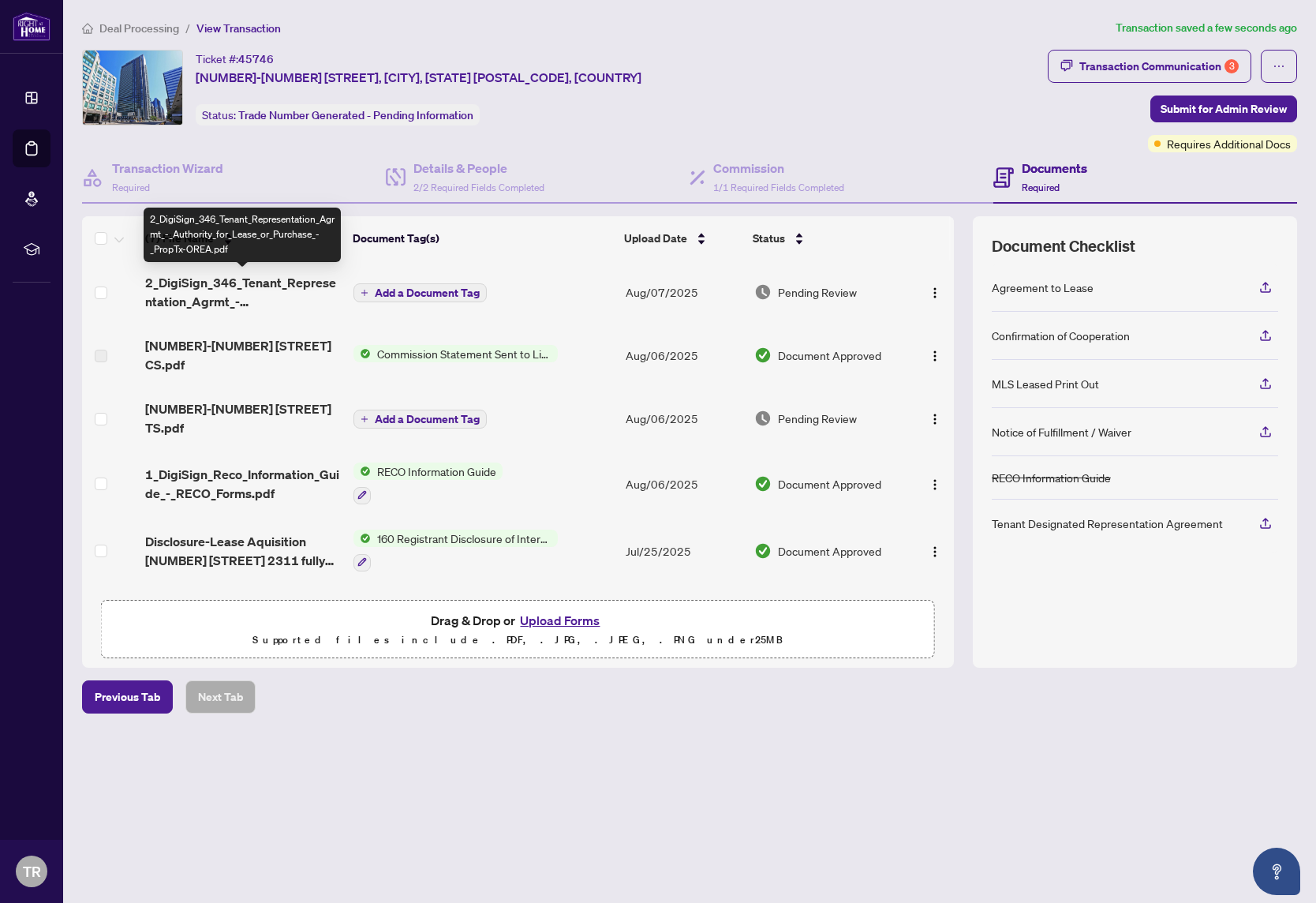 click on "2_DigiSign_346_Tenant_Representation_Agrmt_-_Authority_for_Lease_or_Purchase_-_PropTx-OREA.pdf" at bounding box center (243, 292) 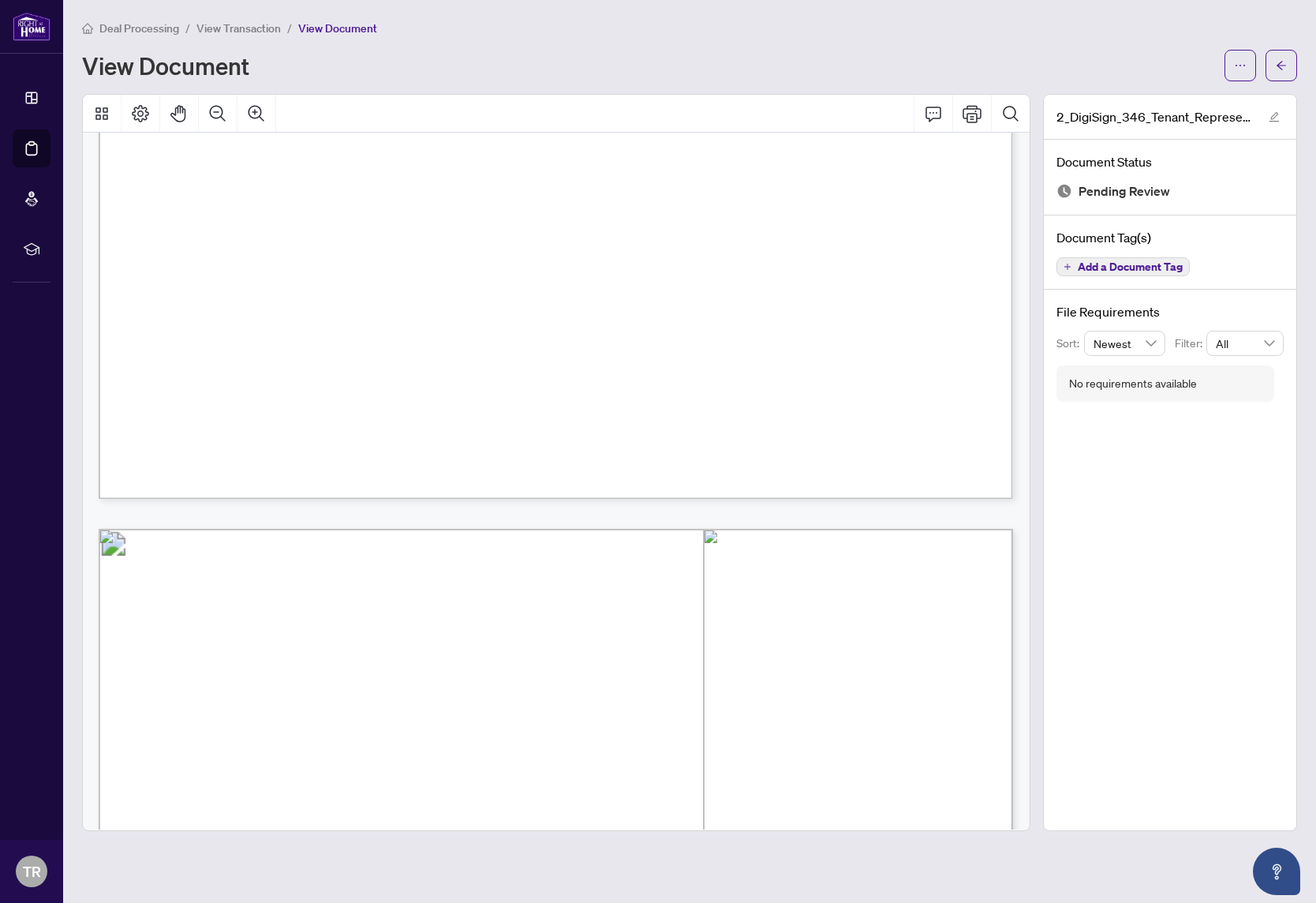 scroll, scrollTop: 2510, scrollLeft: 0, axis: vertical 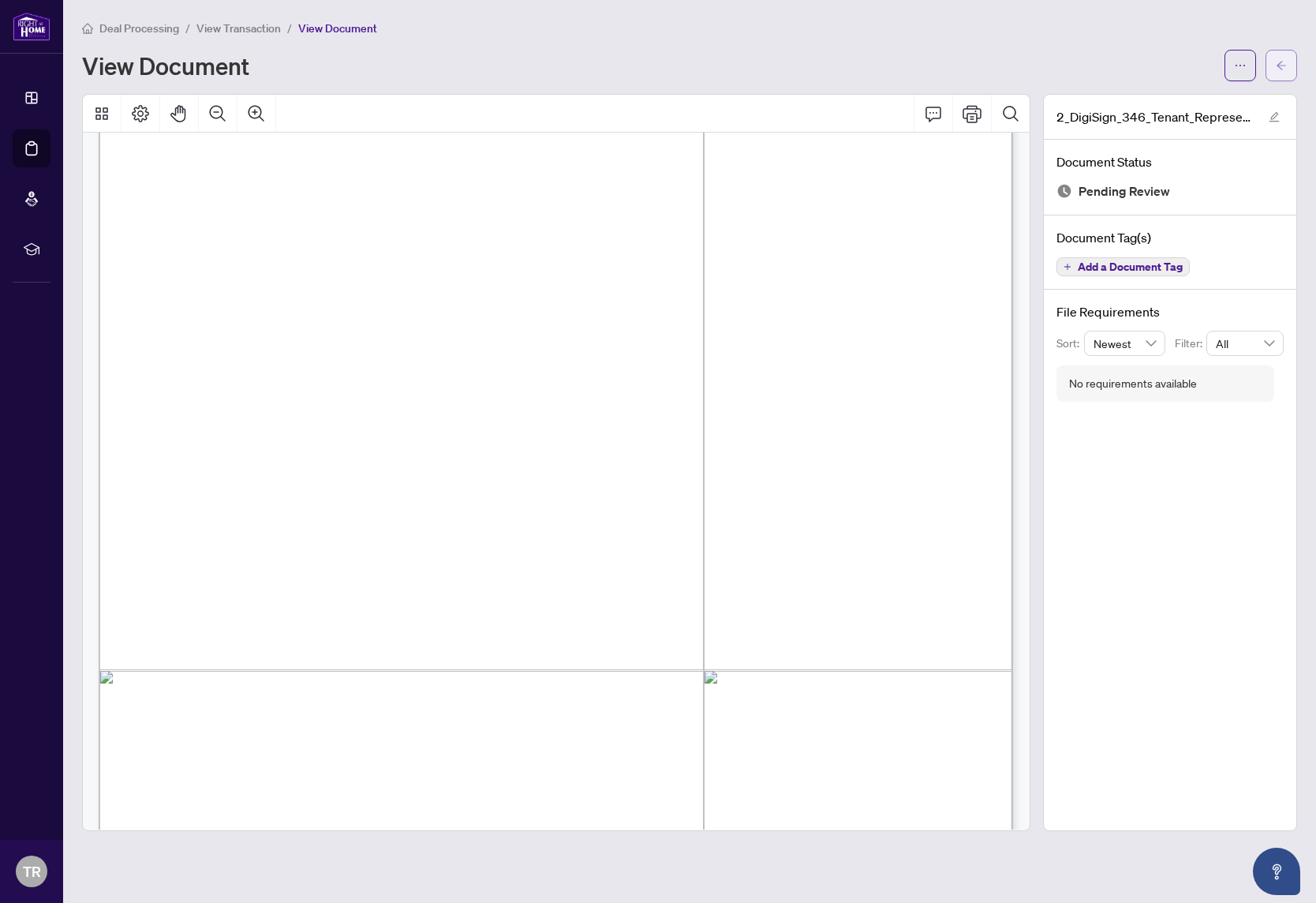click 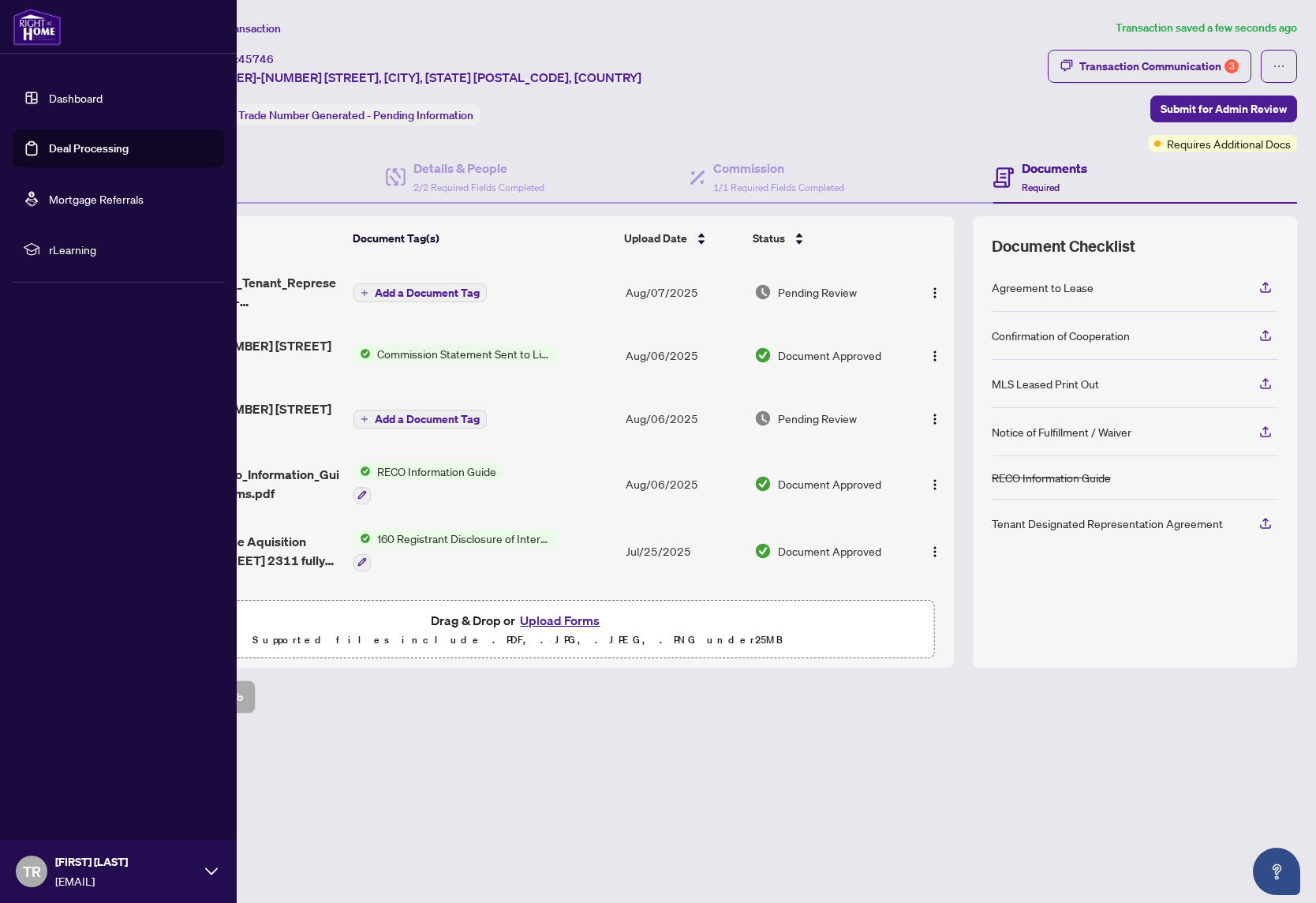 click on "Deal Processing" at bounding box center (88, 148) 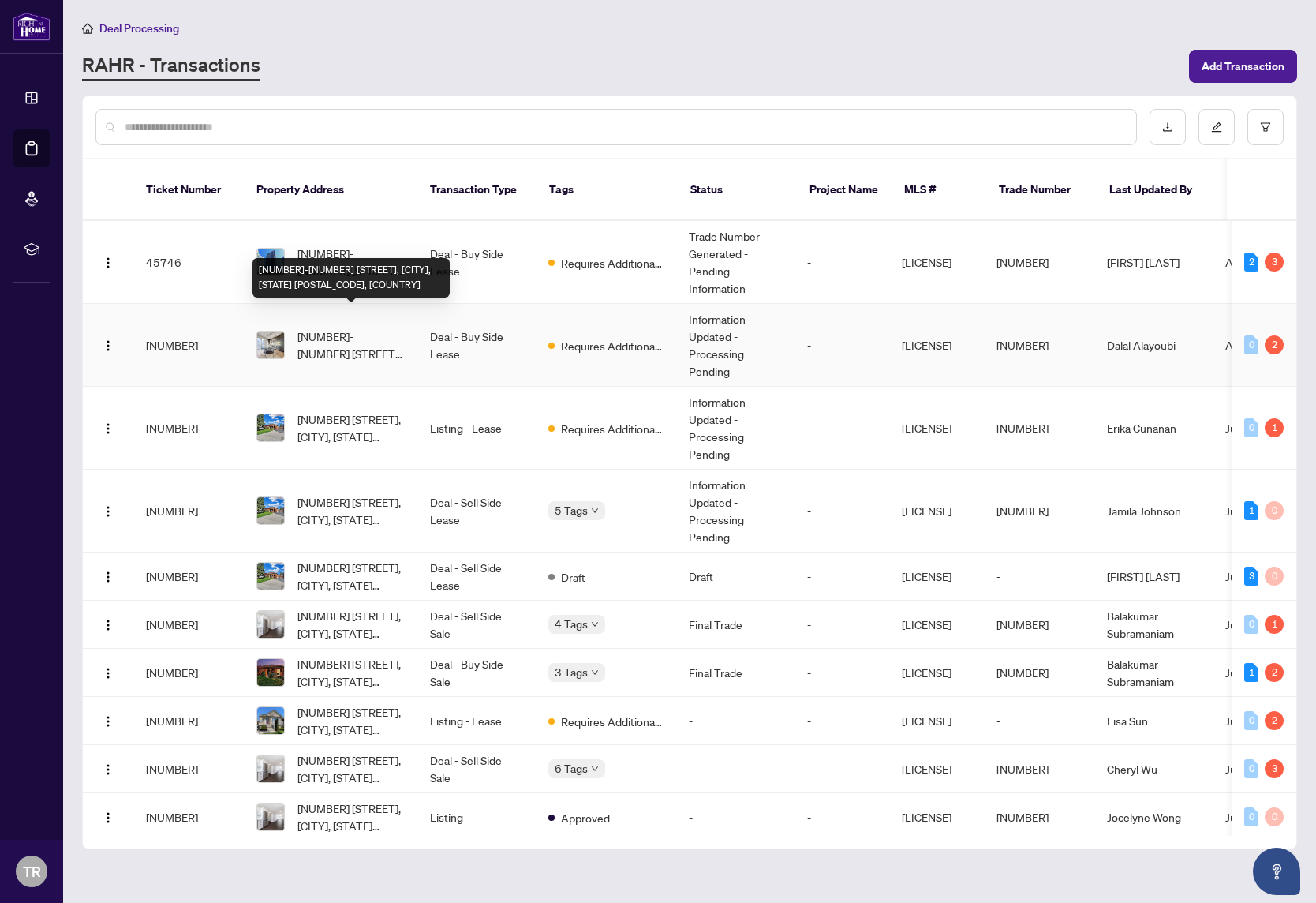 click on "[NUMBER]-[NUMBER] [STREET], [CITY], [STATE] [POSTAL_CODE], [COUNTRY]" at bounding box center [351, 345] 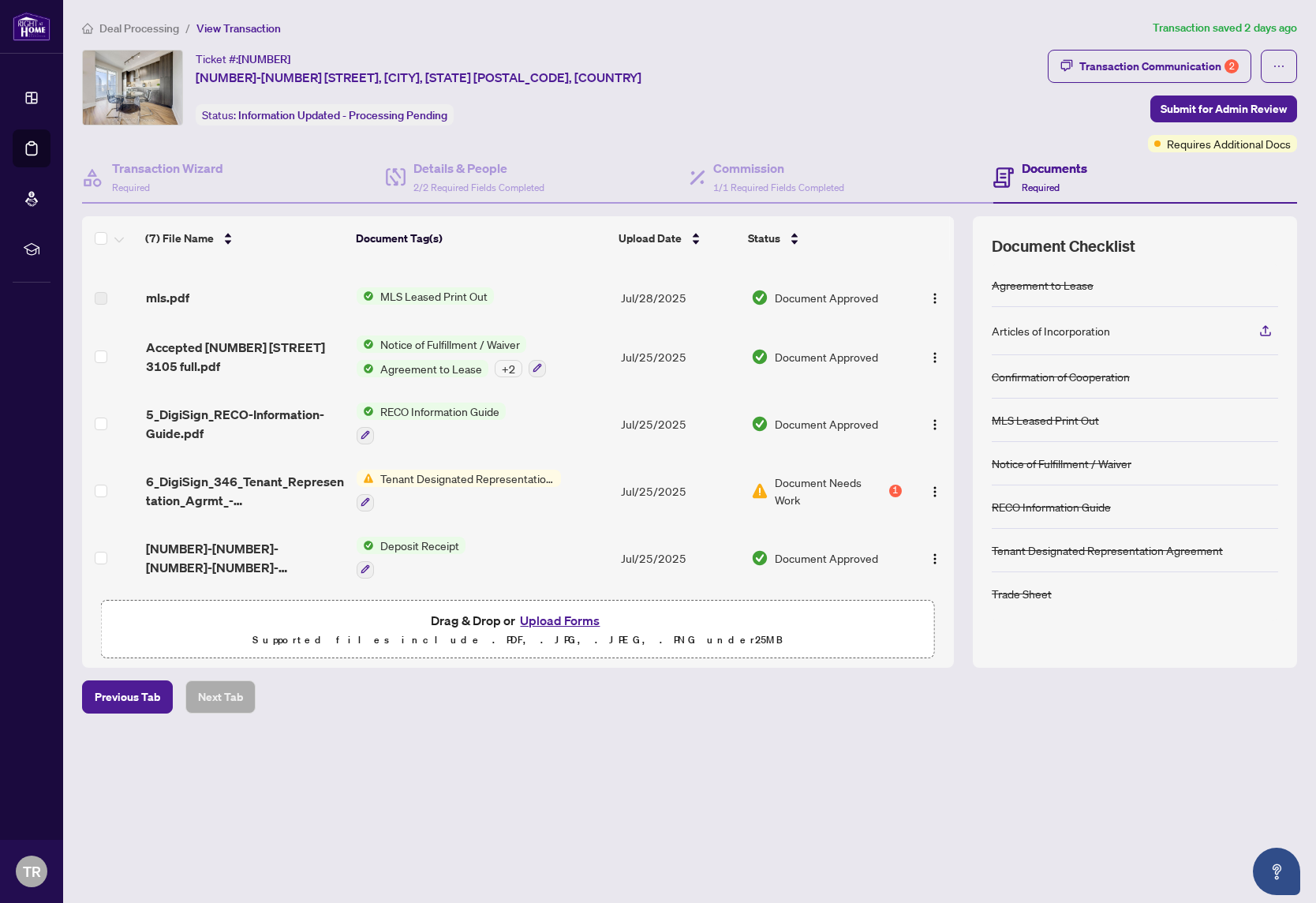 scroll, scrollTop: 128, scrollLeft: 0, axis: vertical 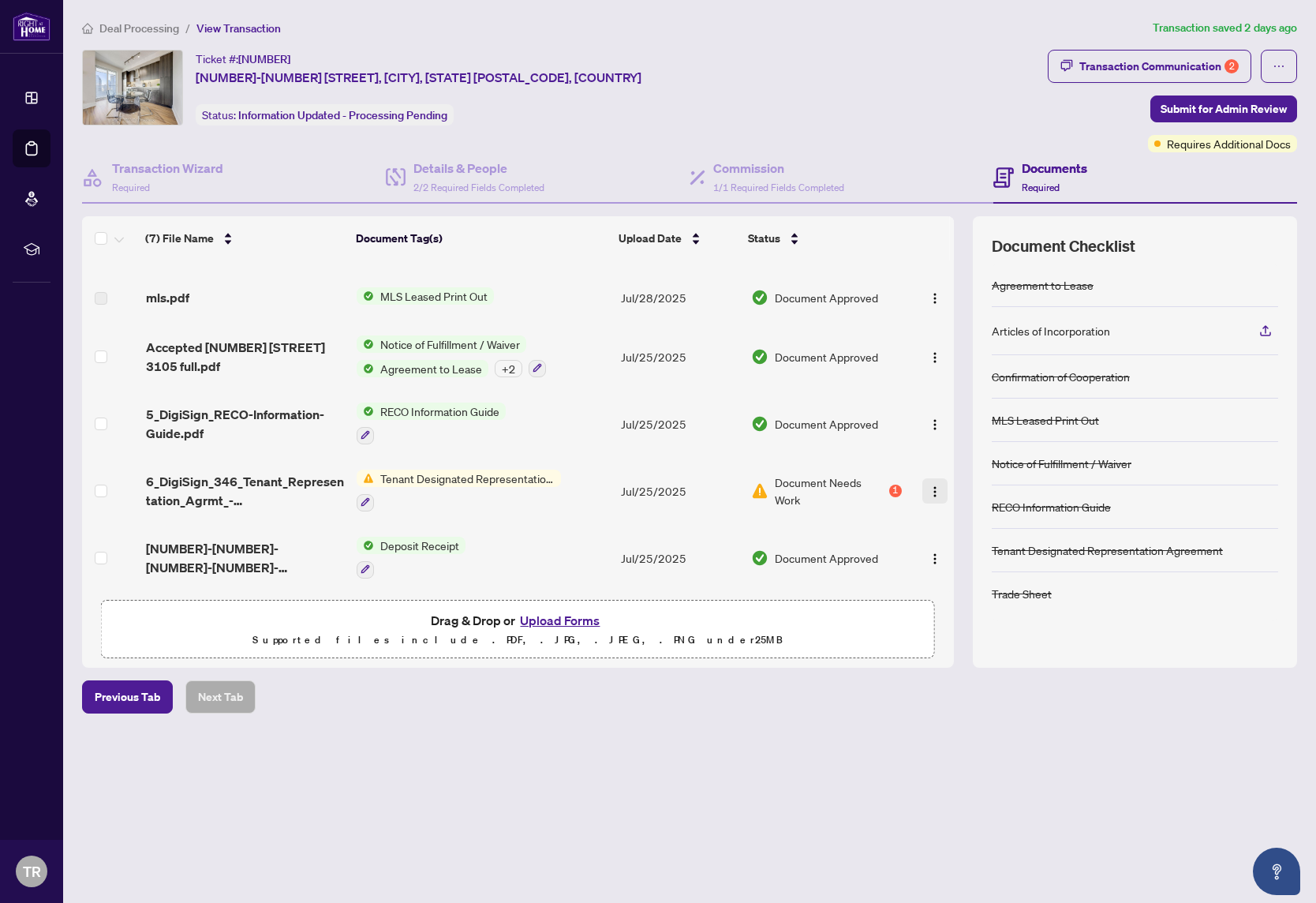 click at bounding box center [935, 492] 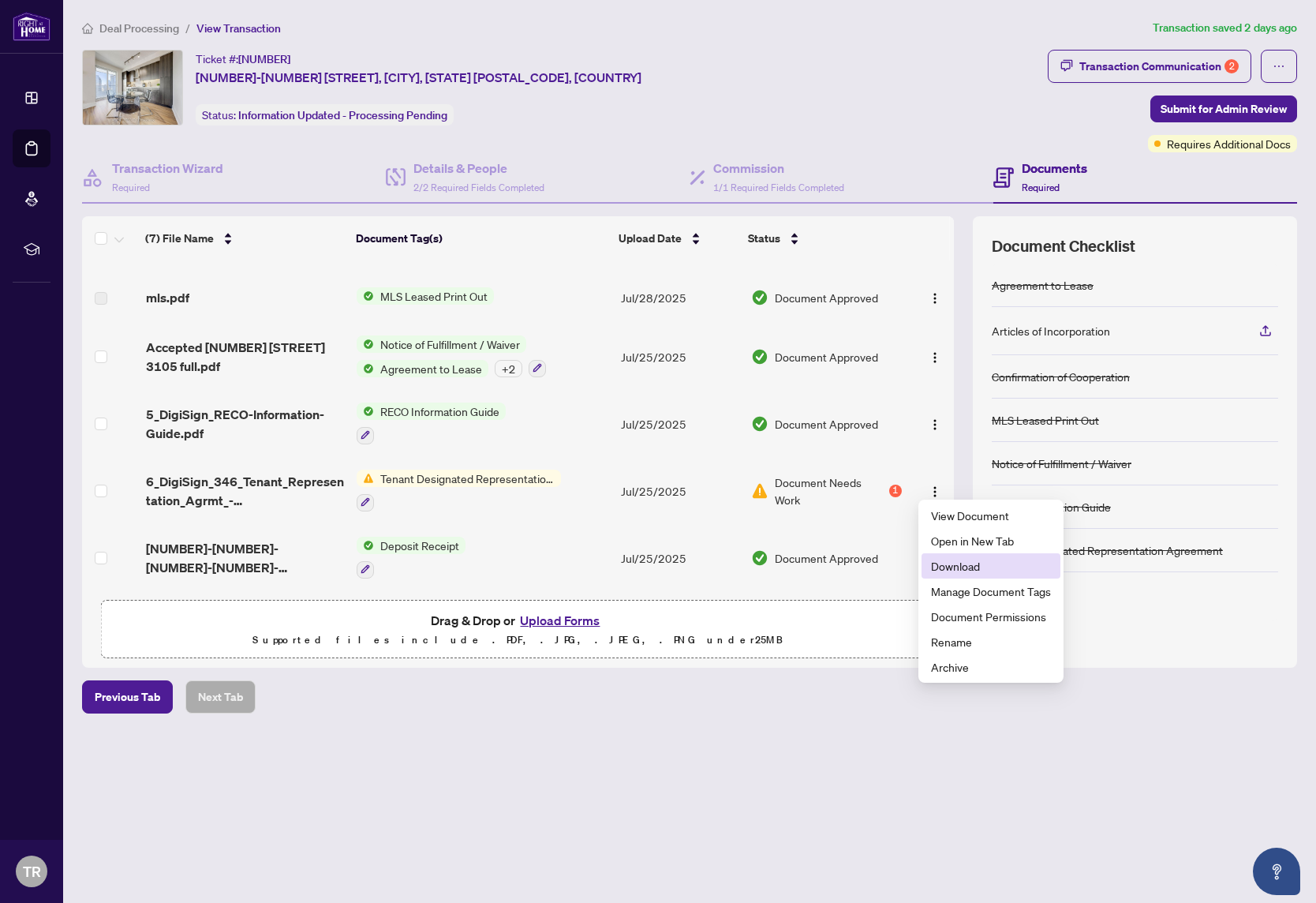 click on "Download" at bounding box center [991, 566] 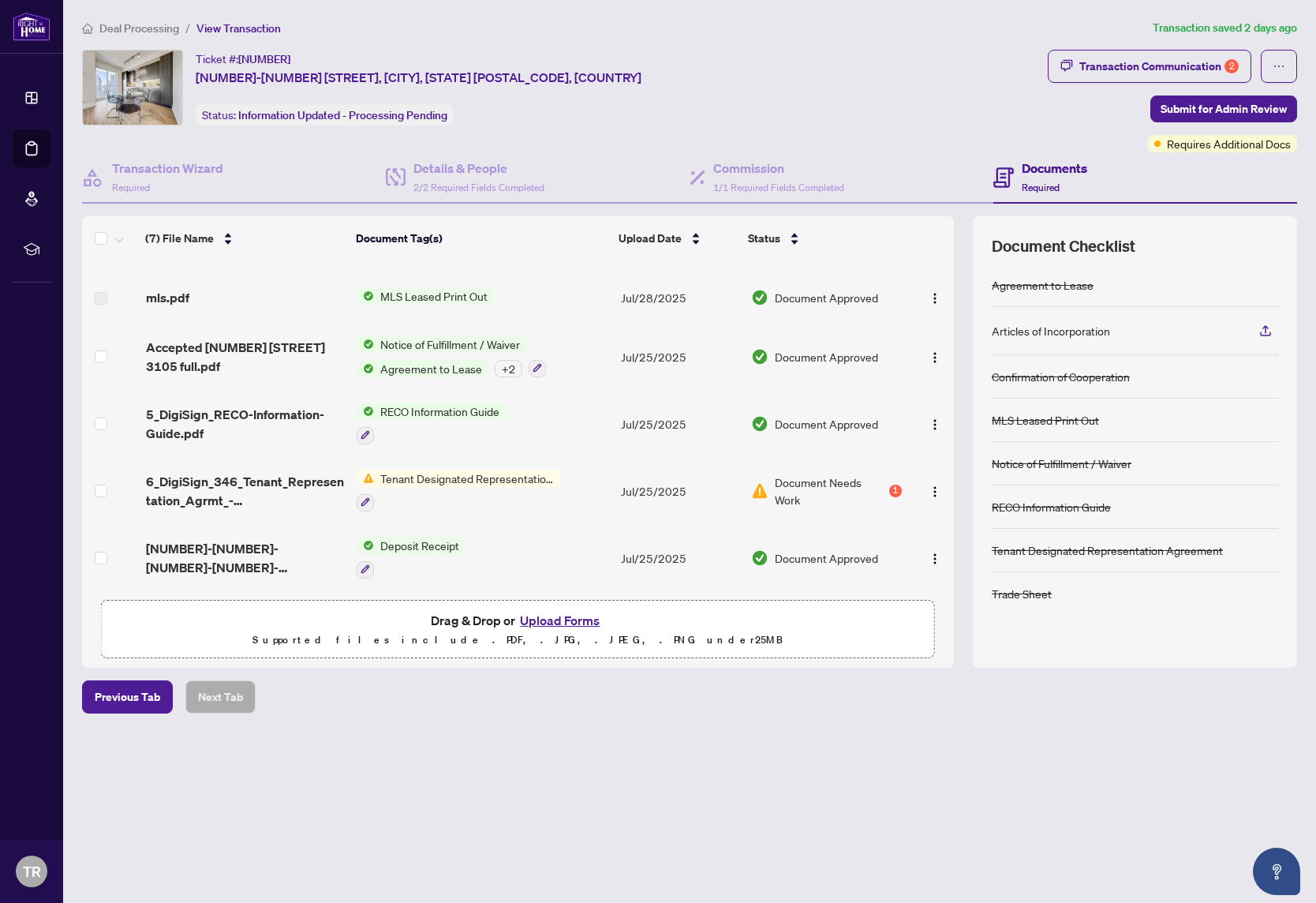 click on "Jul/25/2025" at bounding box center (679, 490) 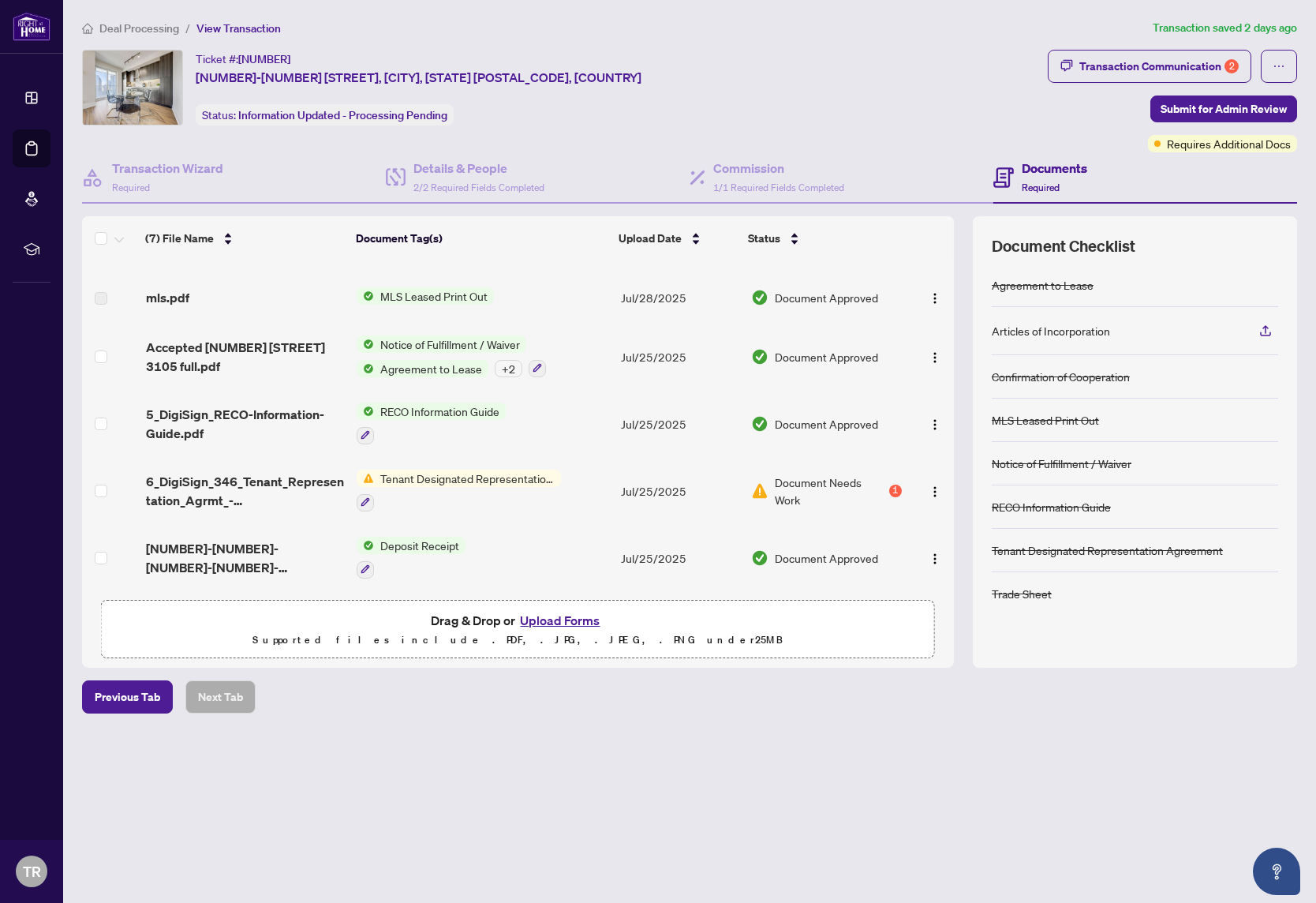 scroll, scrollTop: 128, scrollLeft: 0, axis: vertical 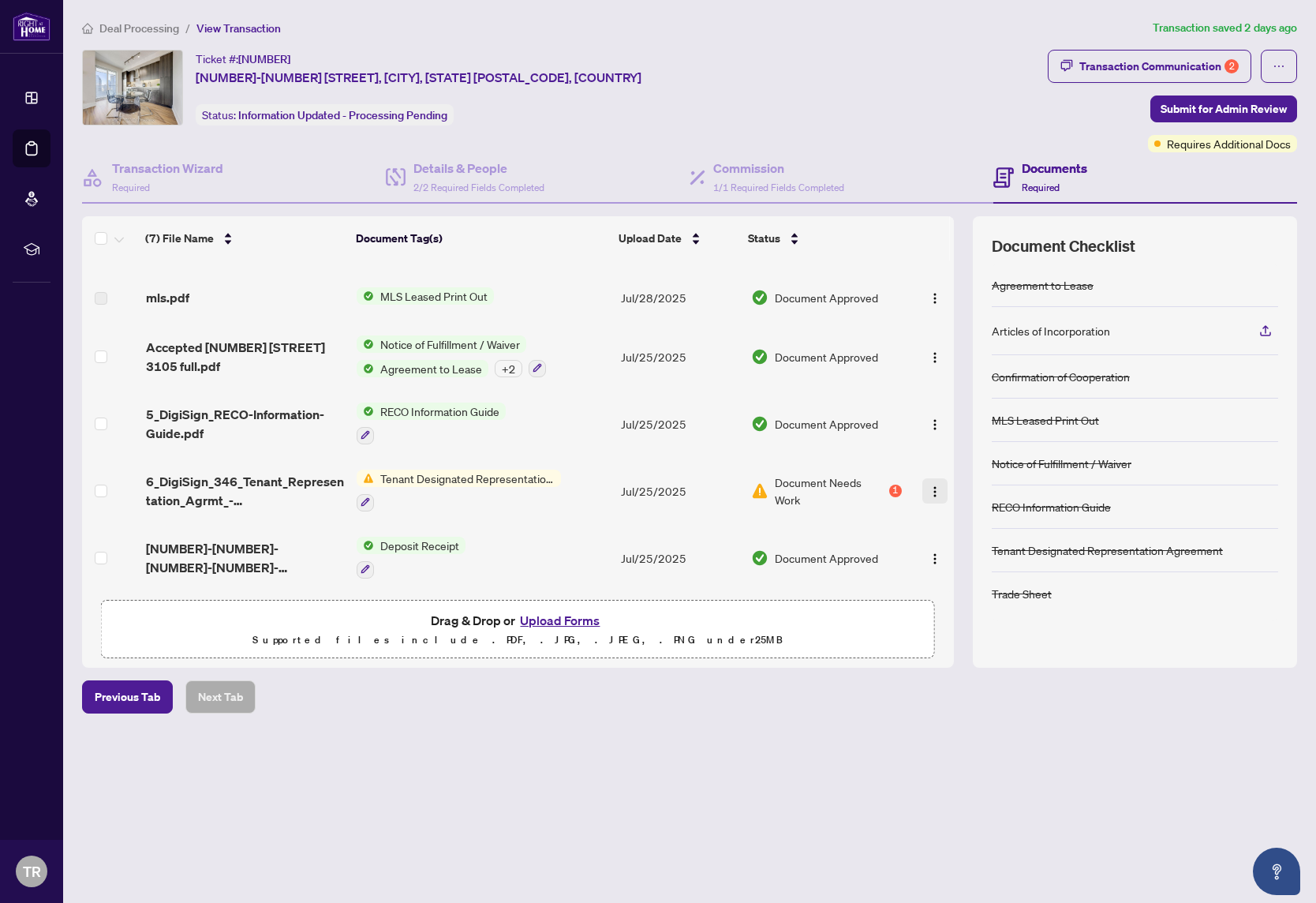 click at bounding box center [935, 492] 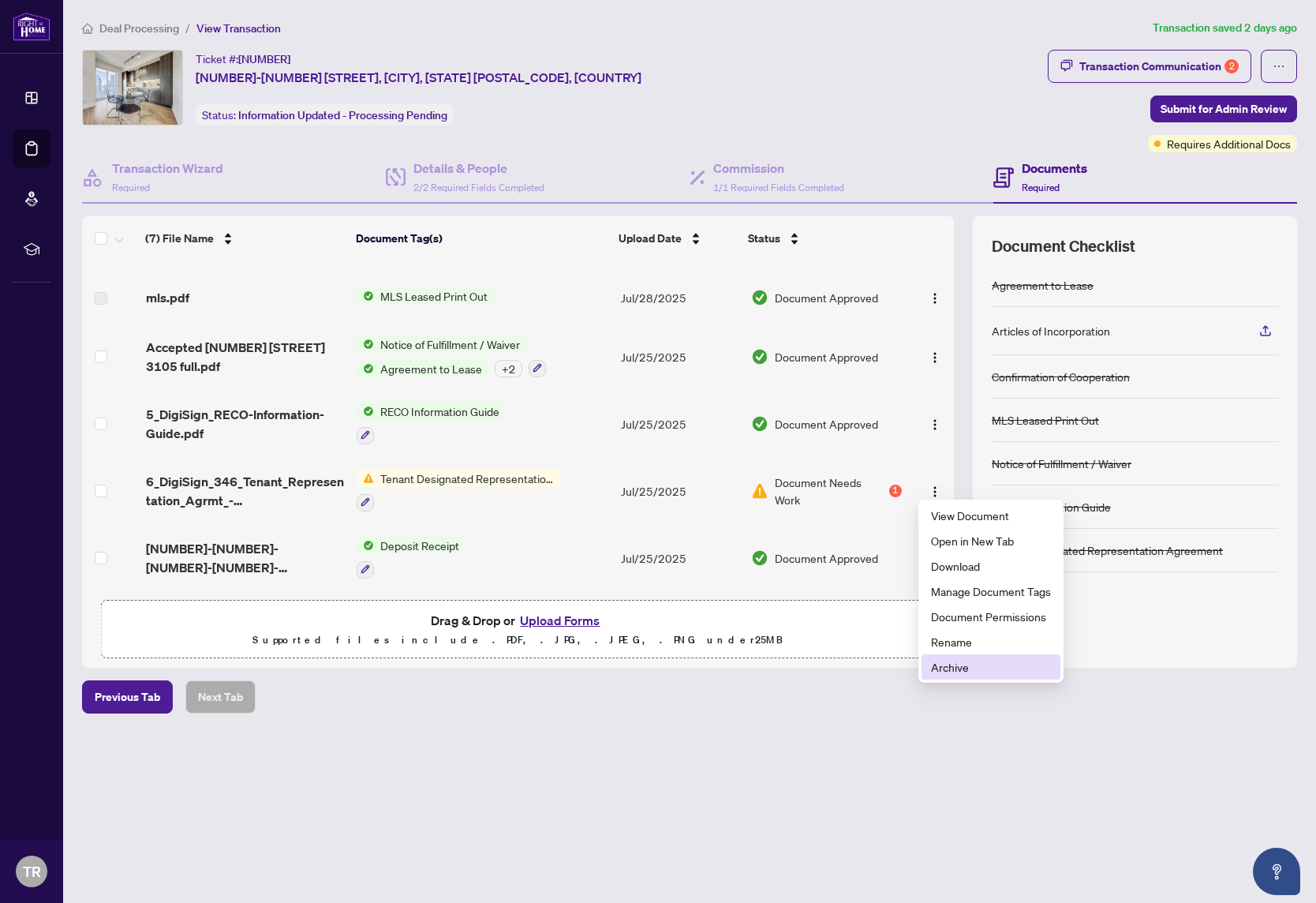 click on "Archive" at bounding box center (991, 667) 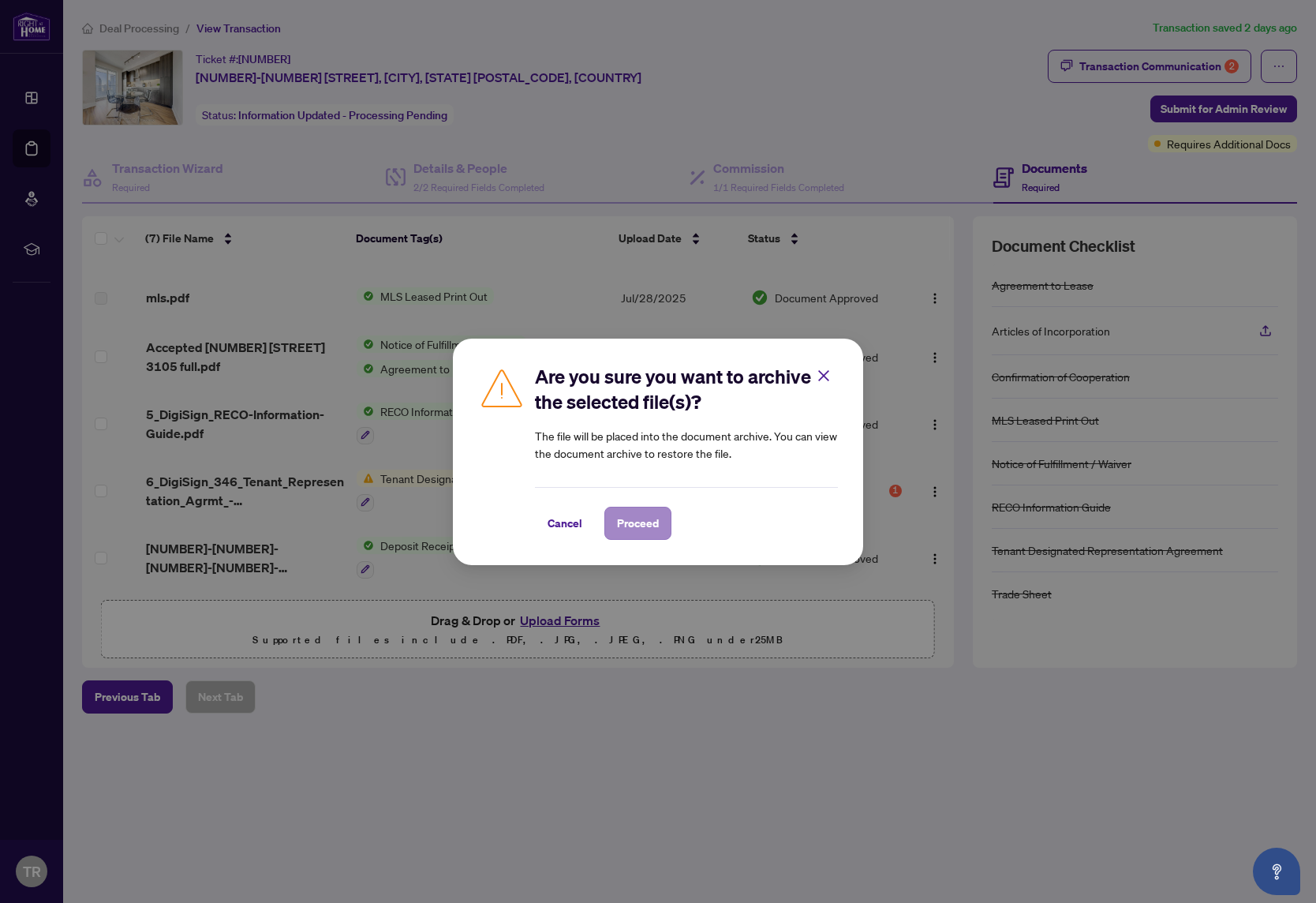 click on "Proceed" at bounding box center [637, 523] 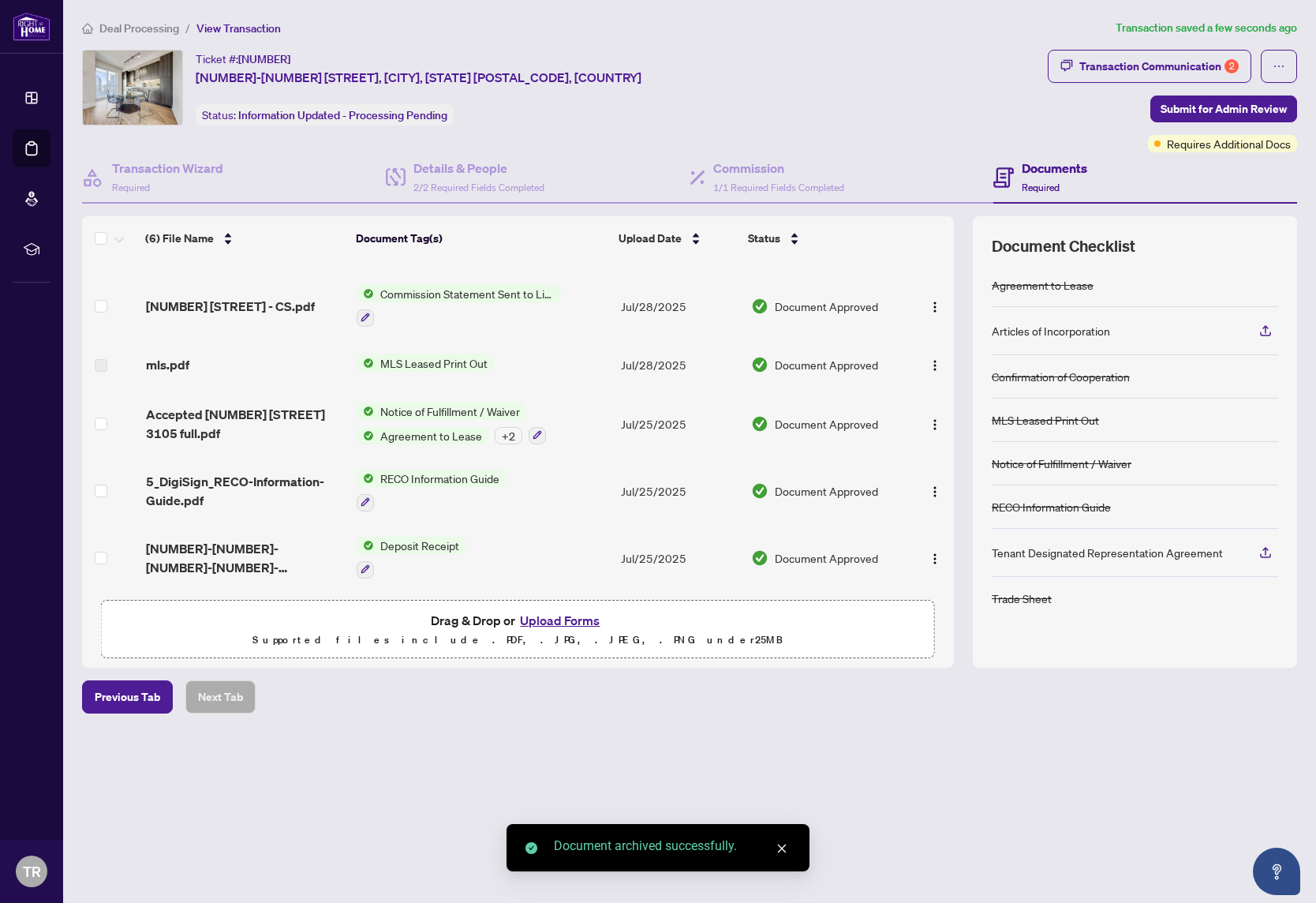 scroll, scrollTop: 61, scrollLeft: 0, axis: vertical 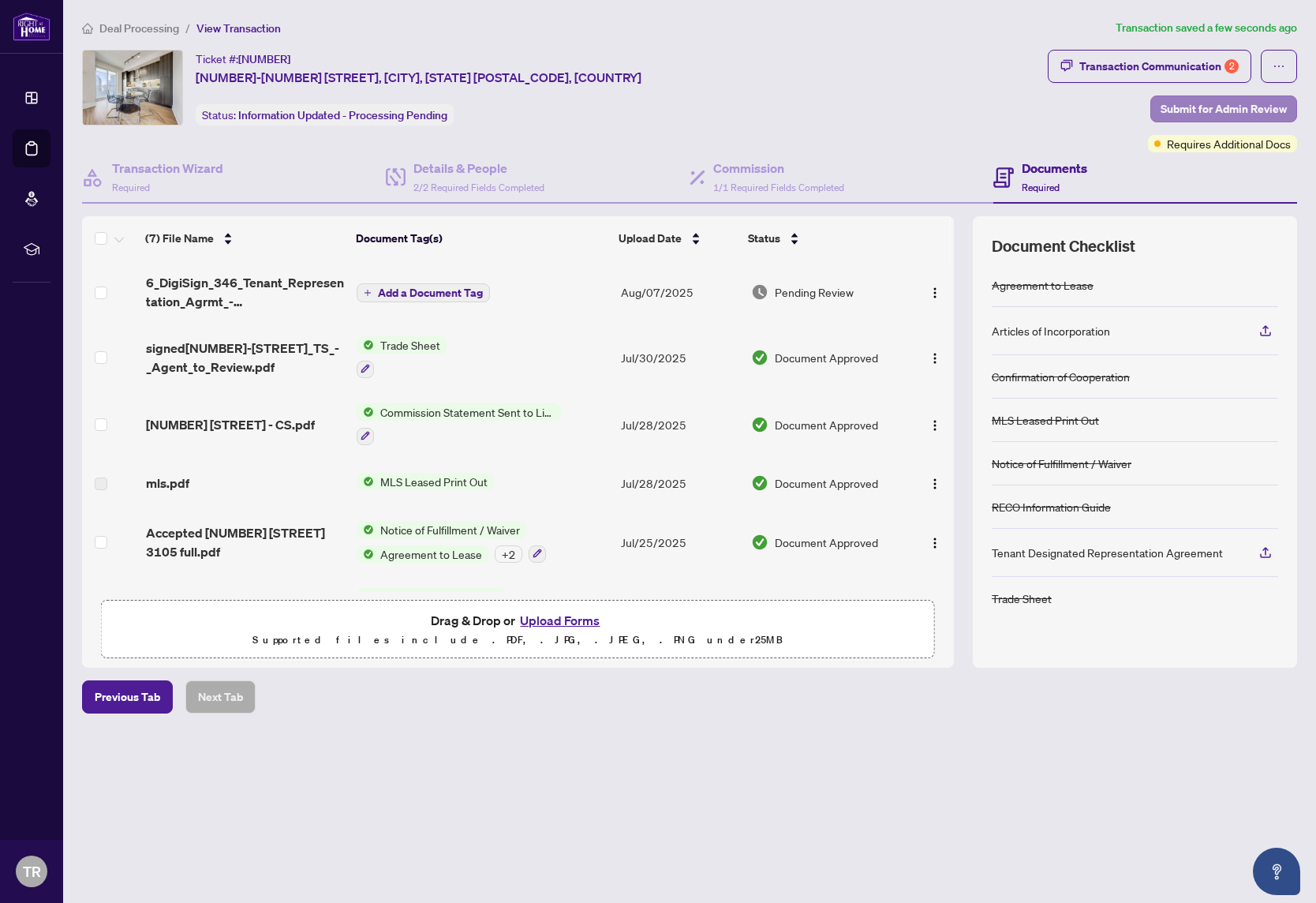 click on "Submit for Admin Review" at bounding box center [1224, 109] 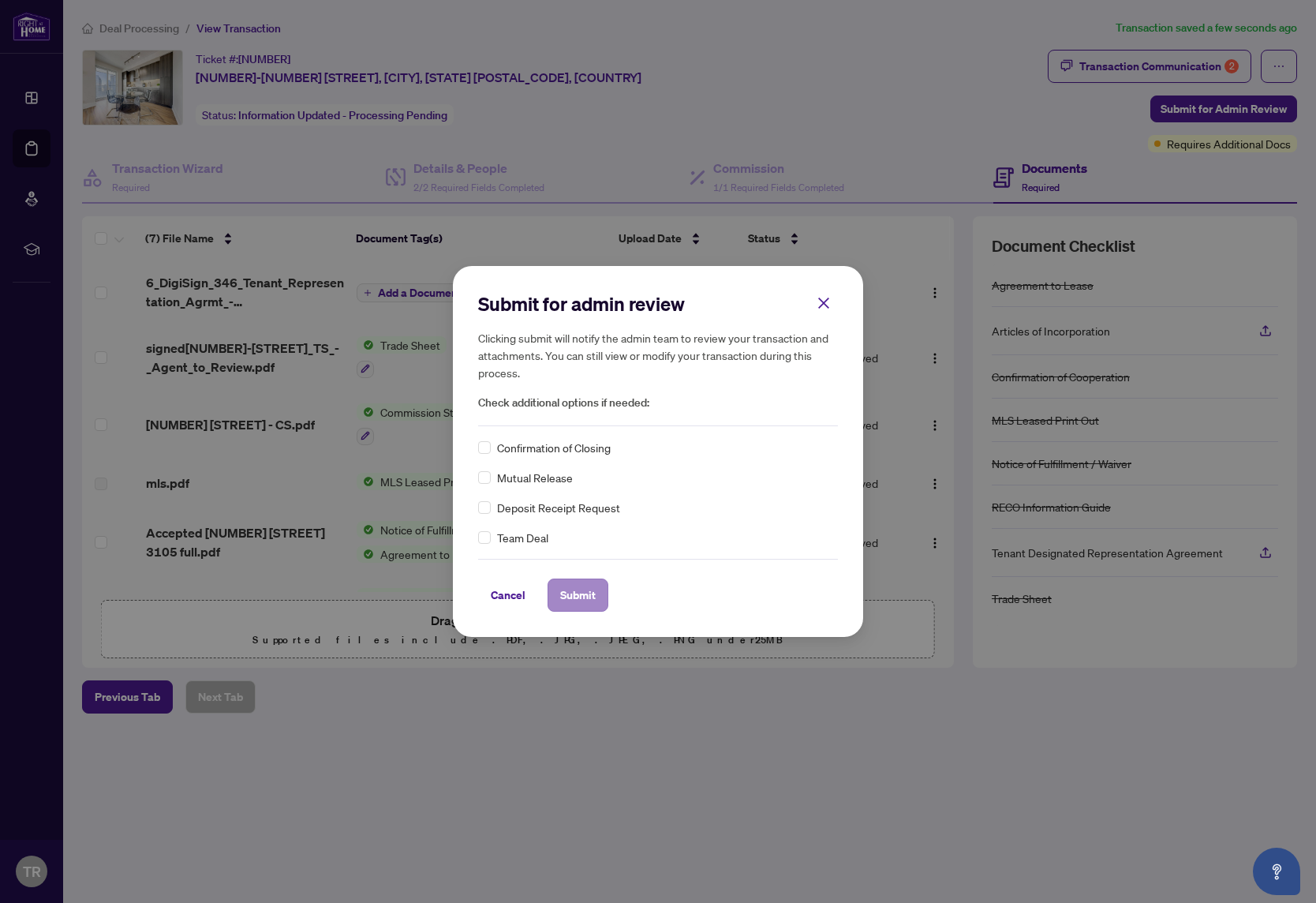 click on "Submit" at bounding box center [578, 595] 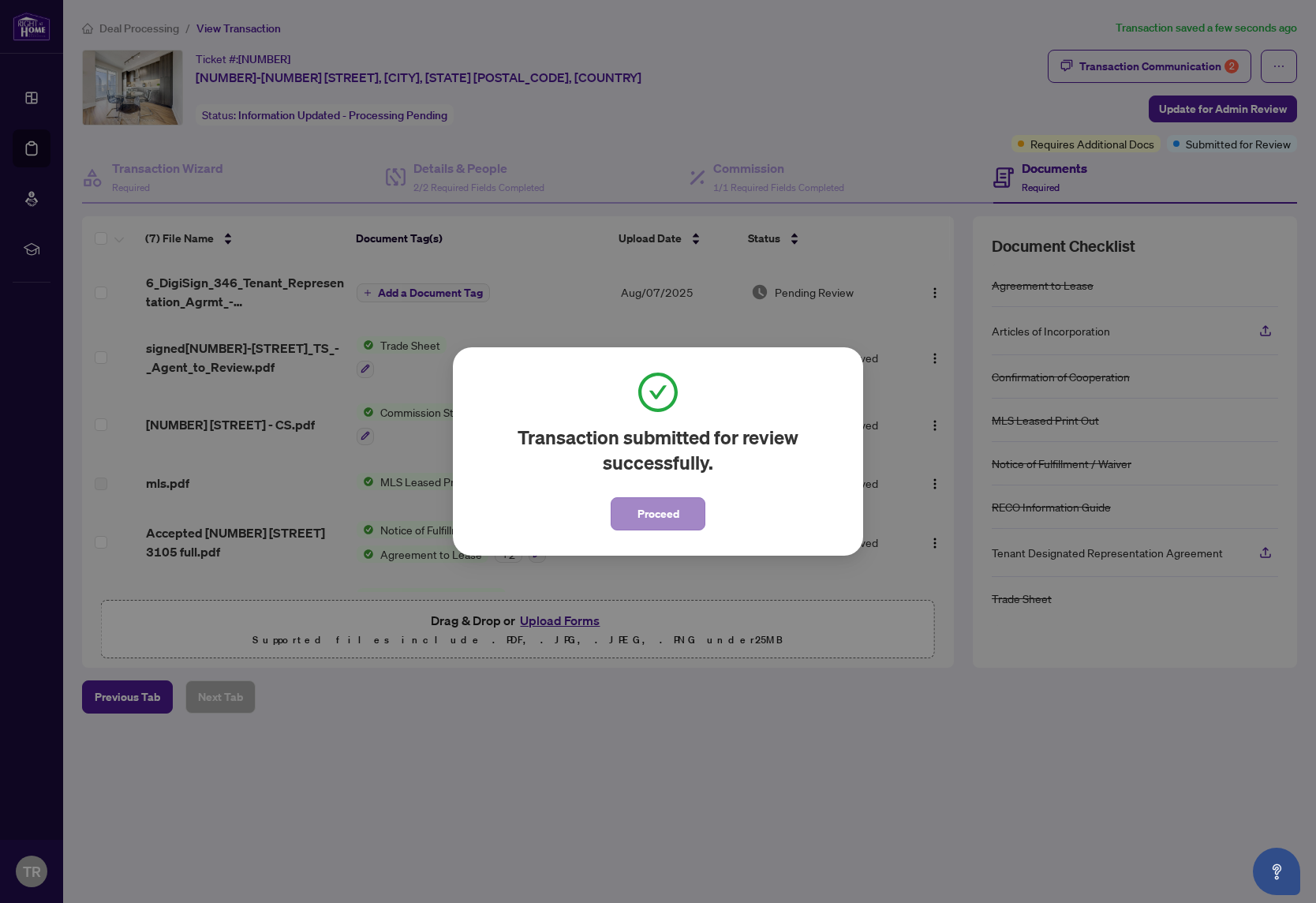 click on "Proceed" at bounding box center (658, 514) 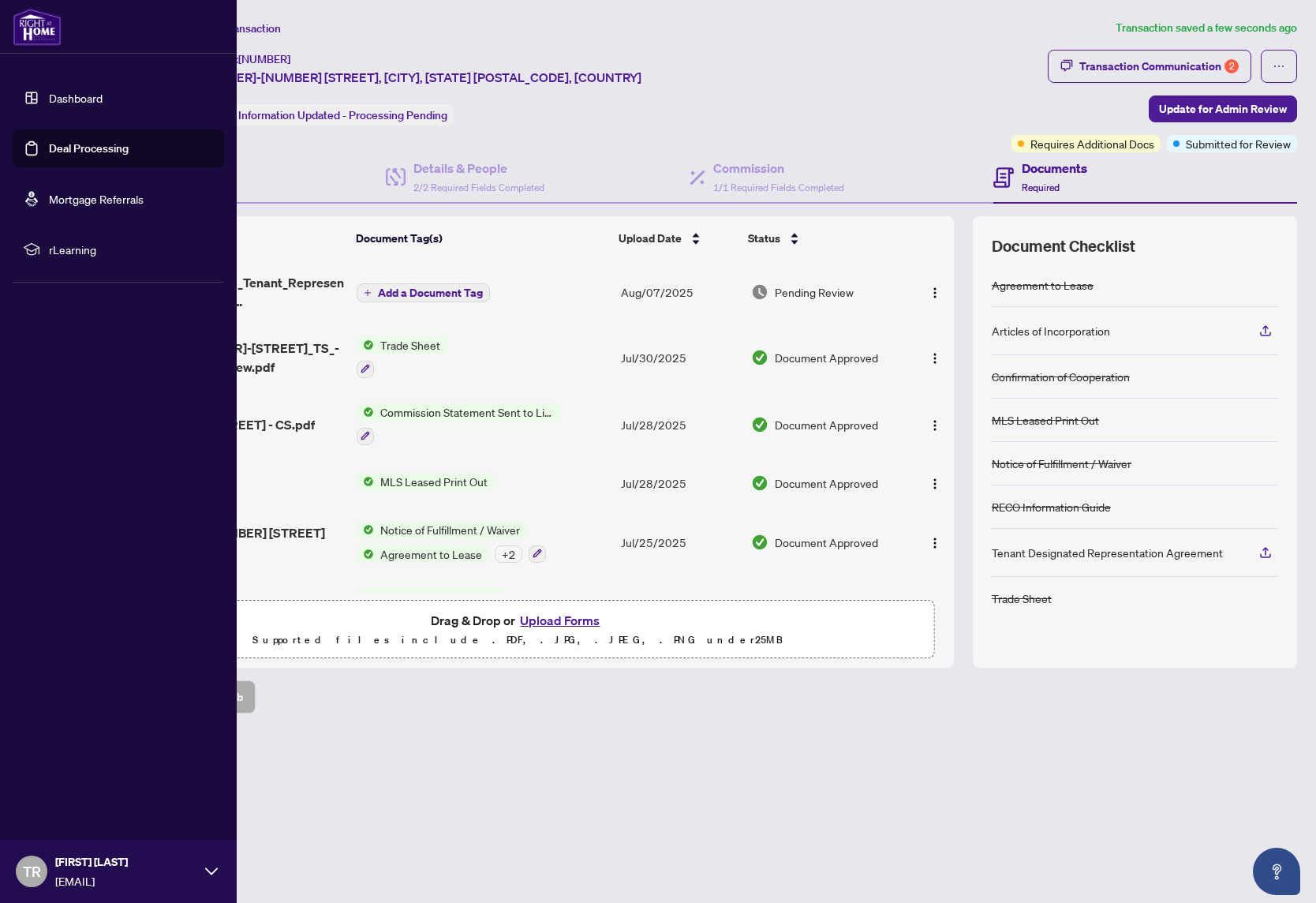 click on "Deal Processing" at bounding box center [88, 148] 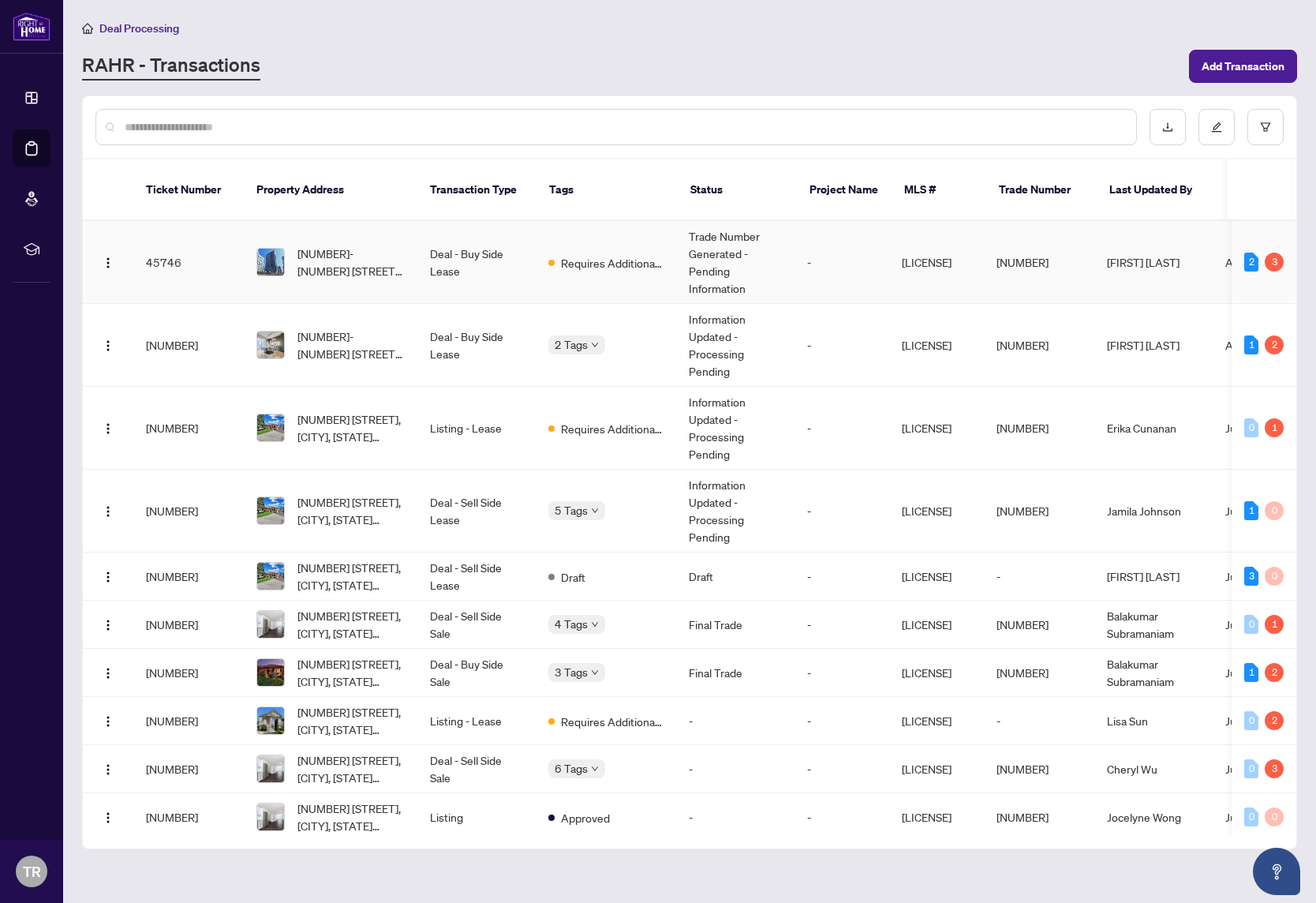 click on "Deal - Buy Side Lease" at bounding box center (477, 262) 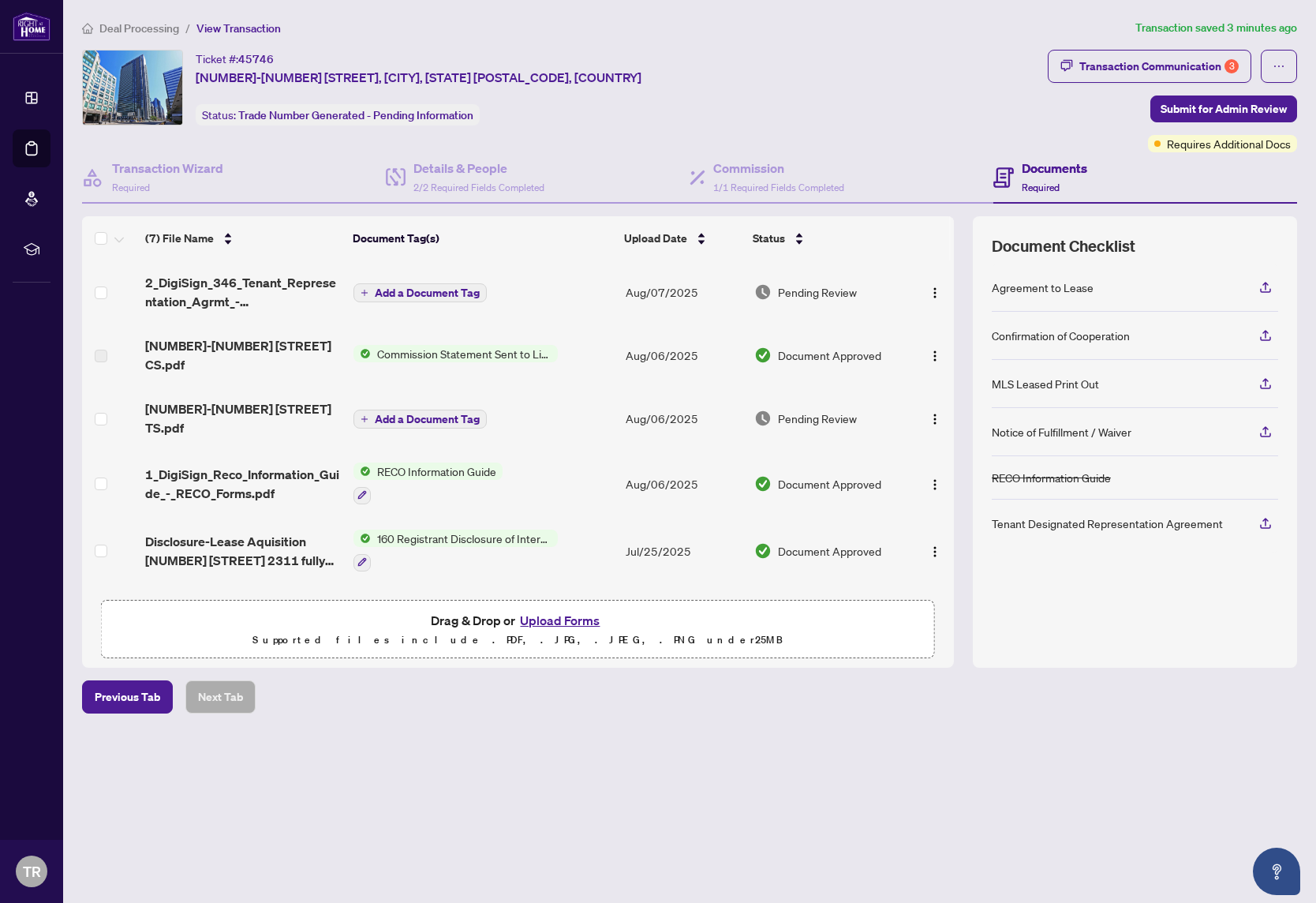 scroll, scrollTop: 0, scrollLeft: 0, axis: both 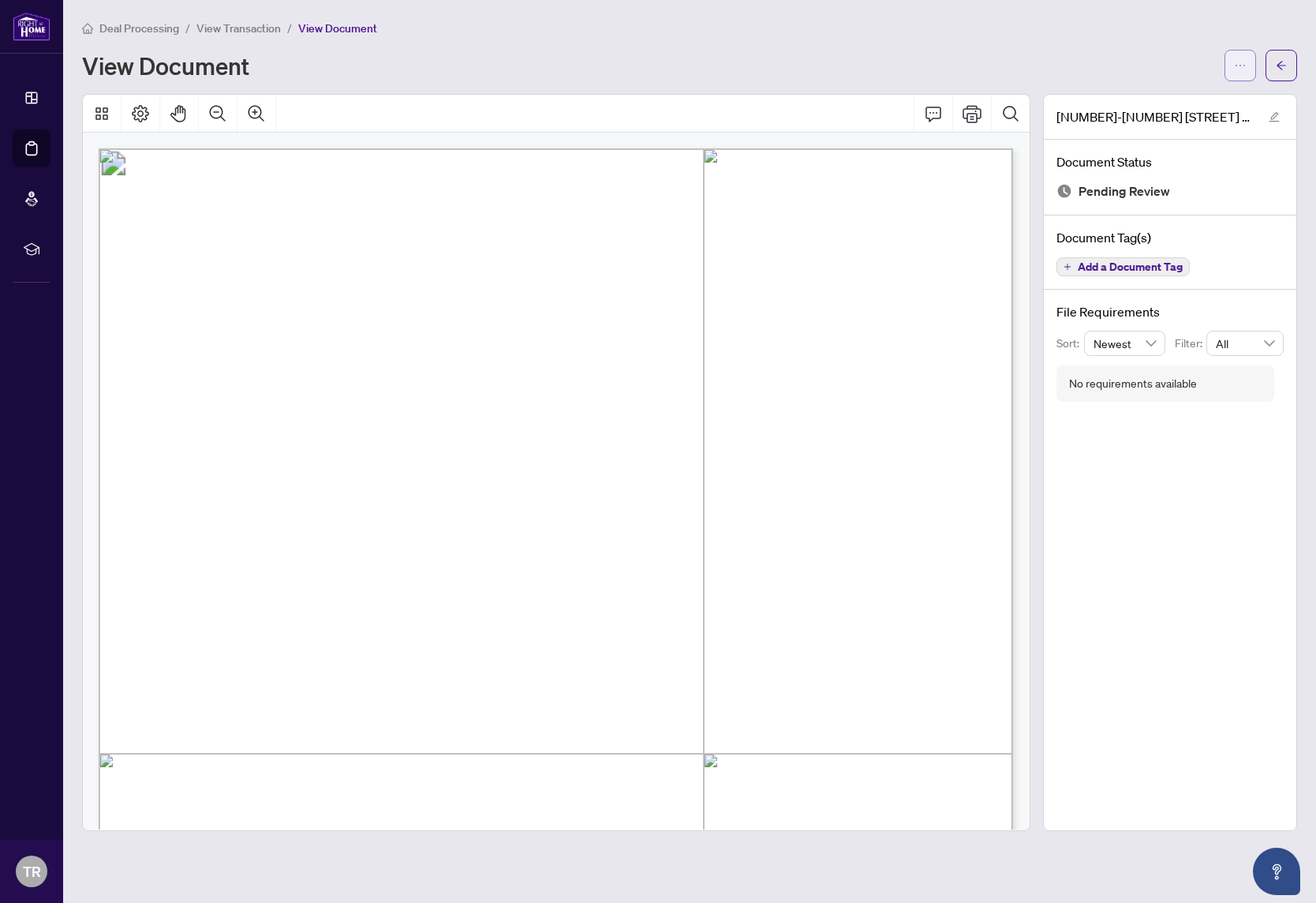 click at bounding box center (1240, 66) 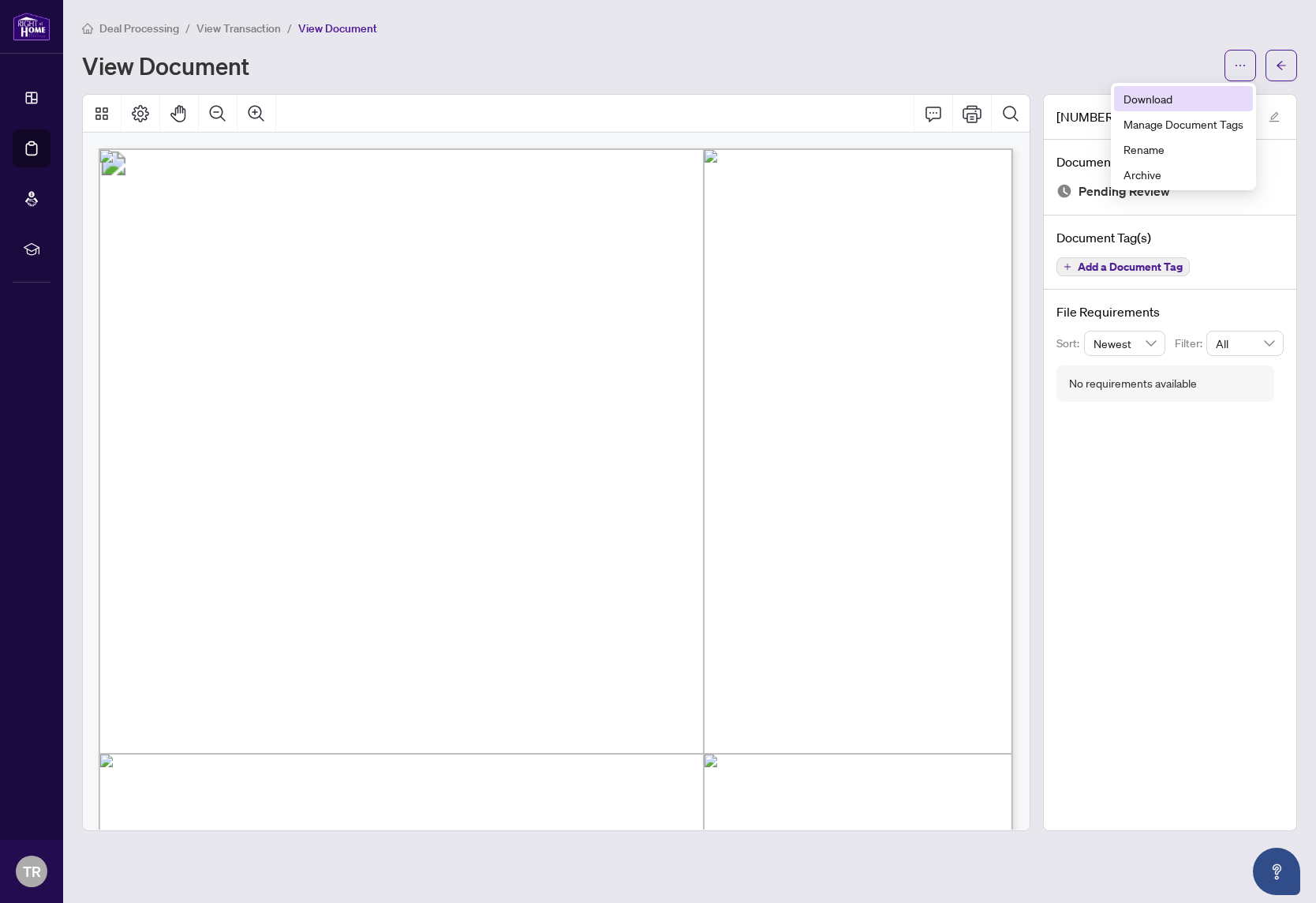 click on "Download" at bounding box center [1183, 99] 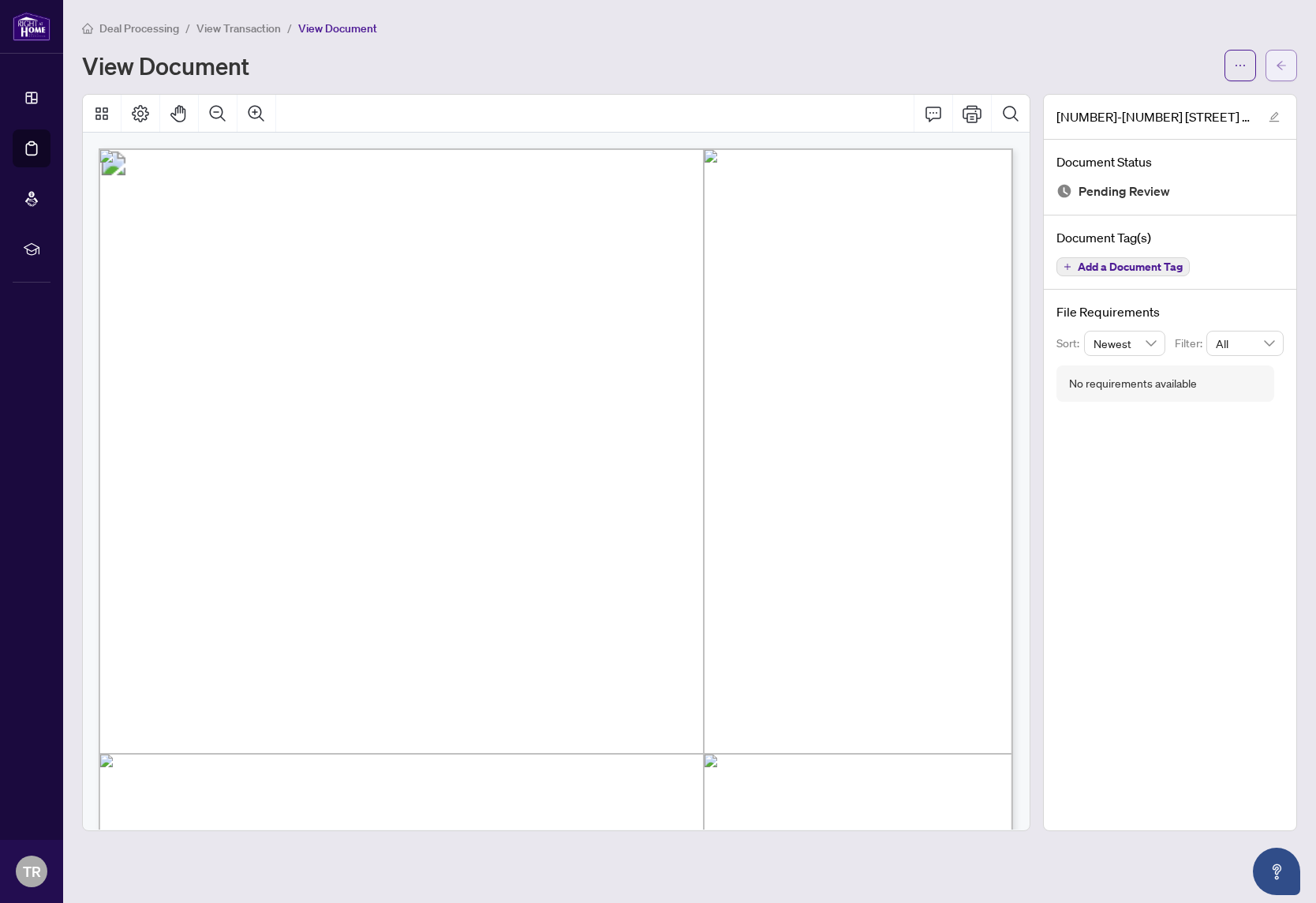 click 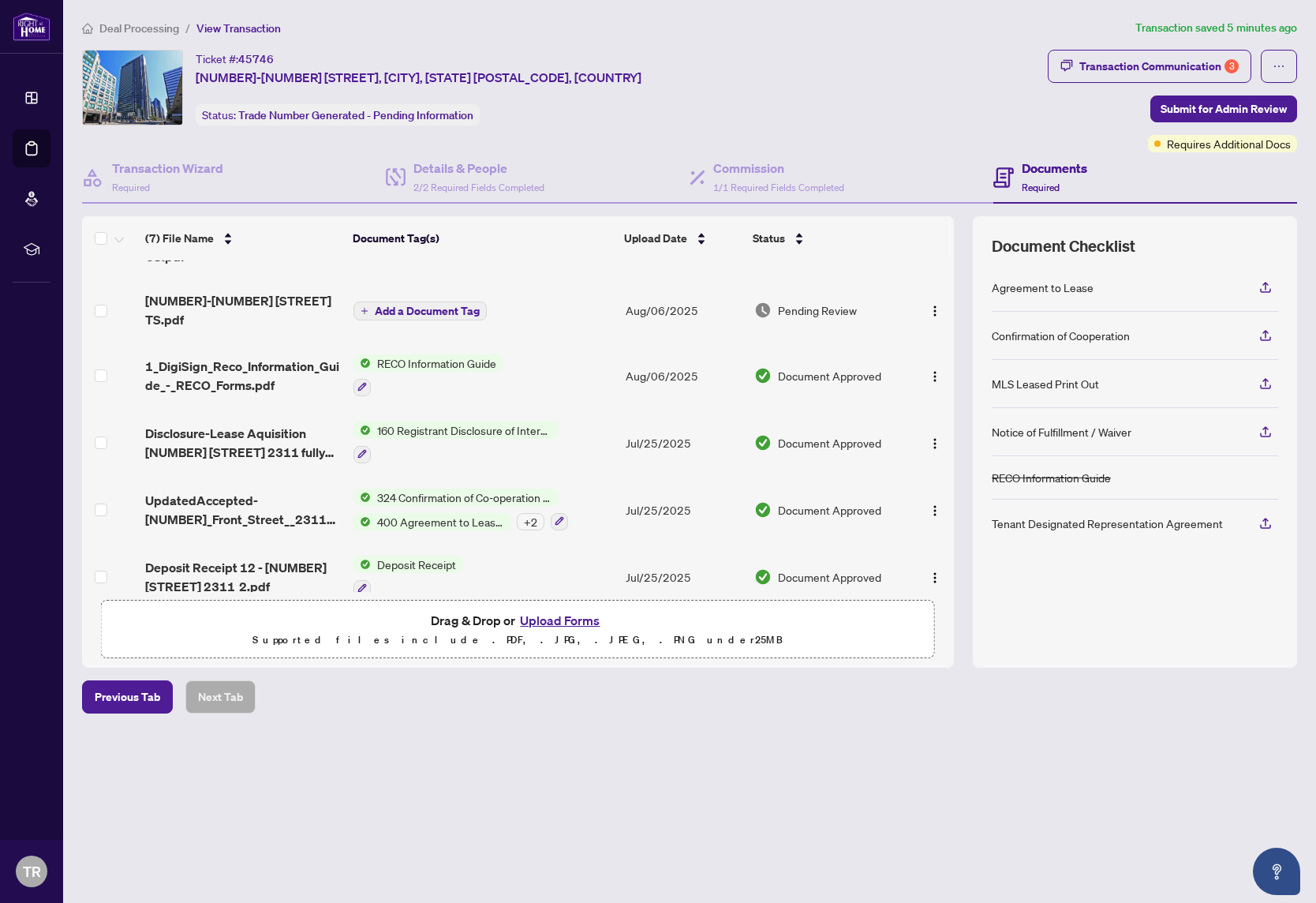 scroll, scrollTop: 107, scrollLeft: 0, axis: vertical 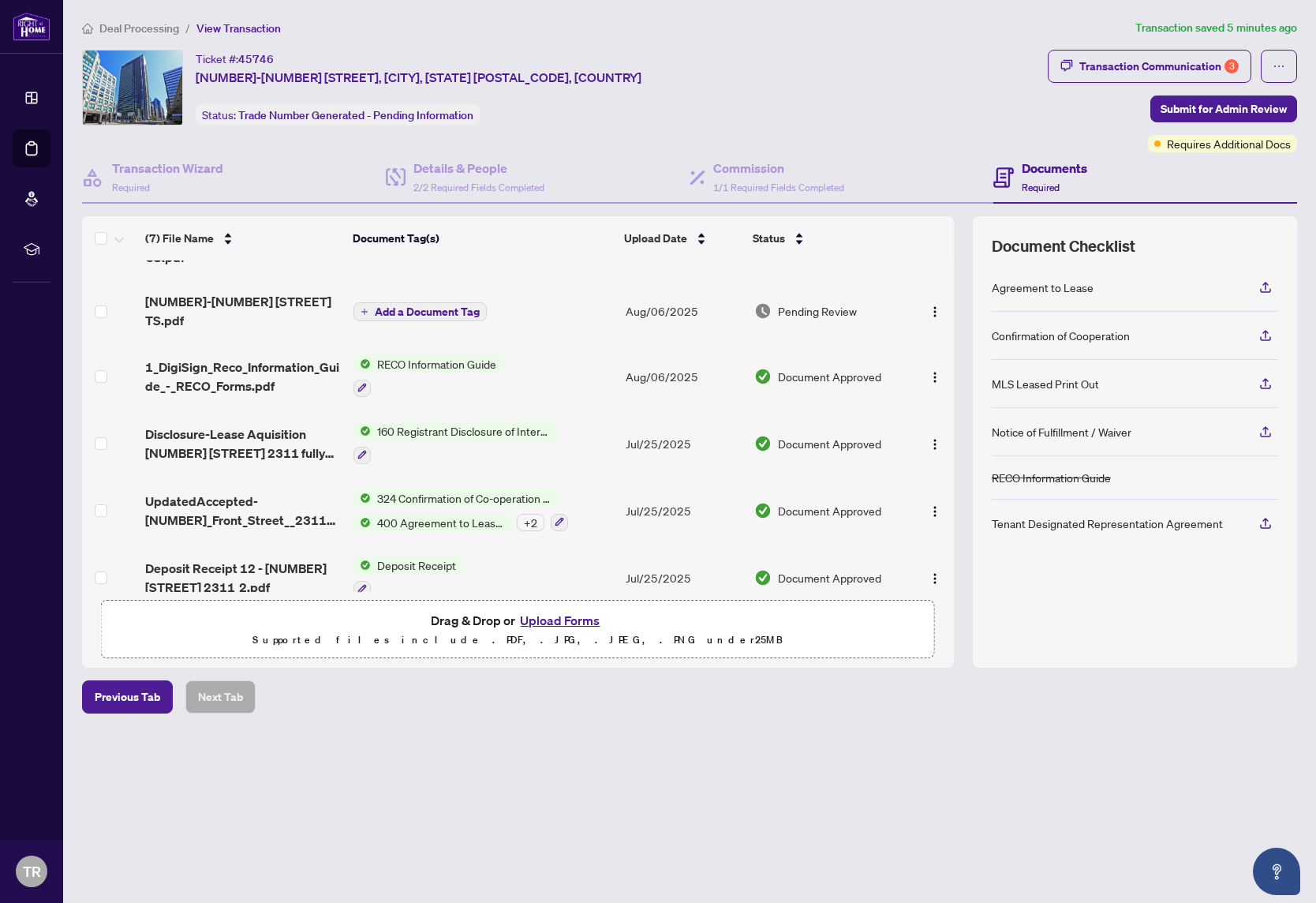 click on "Upload Forms" at bounding box center [559, 620] 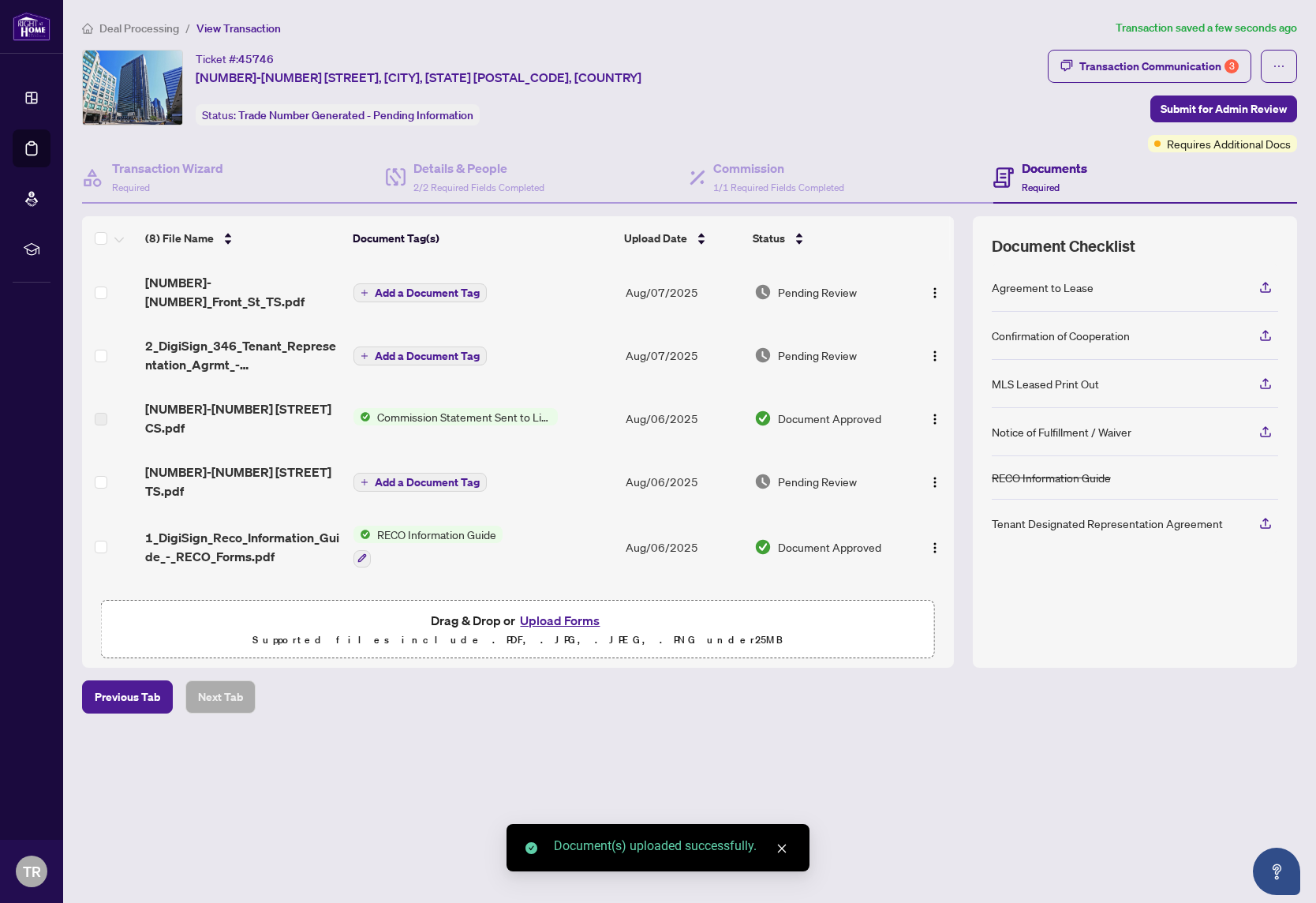 scroll, scrollTop: 0, scrollLeft: 0, axis: both 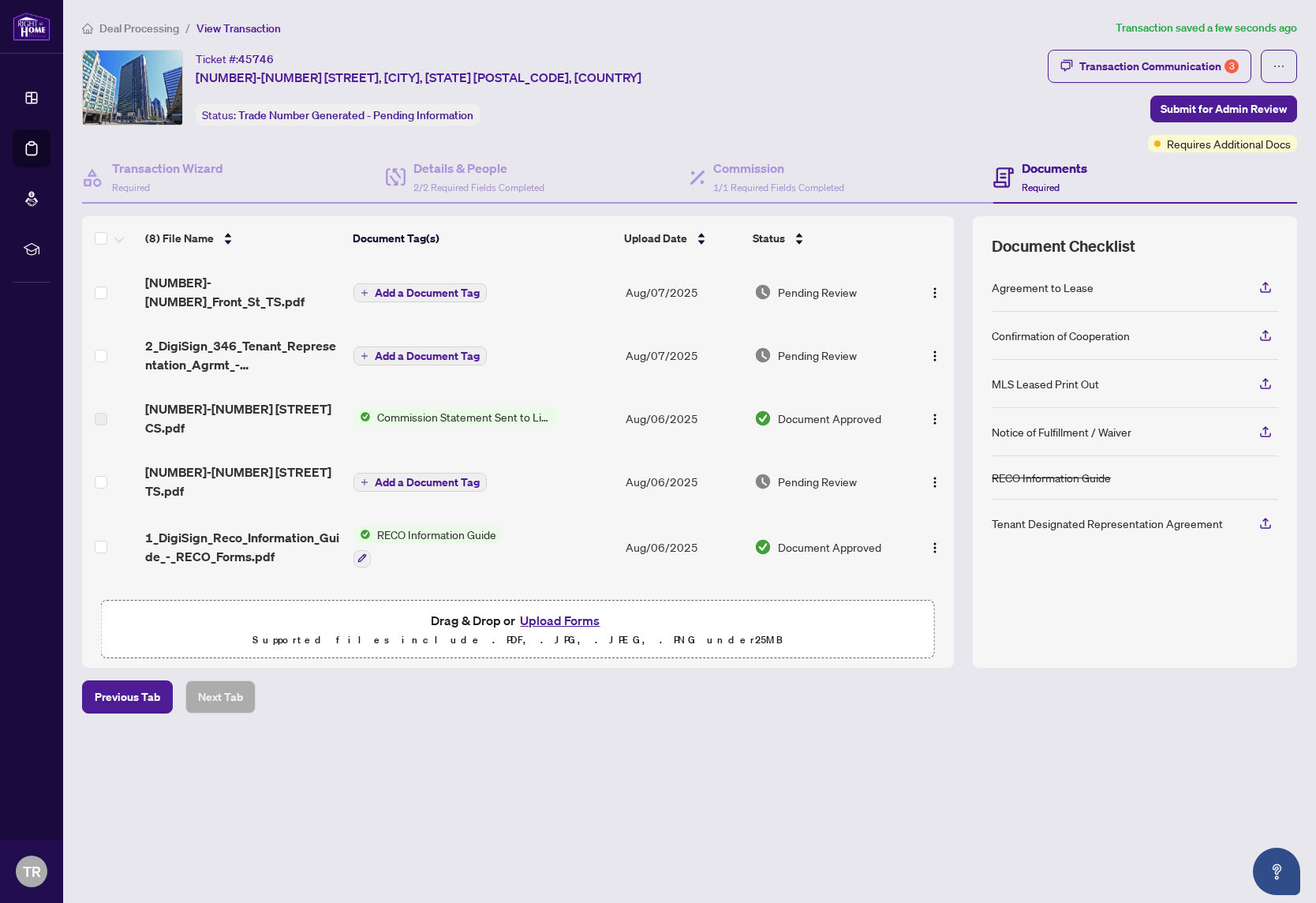 click on "[NUMBER]-[NUMBER]_Front_St_TS.pdf" at bounding box center [243, 292] 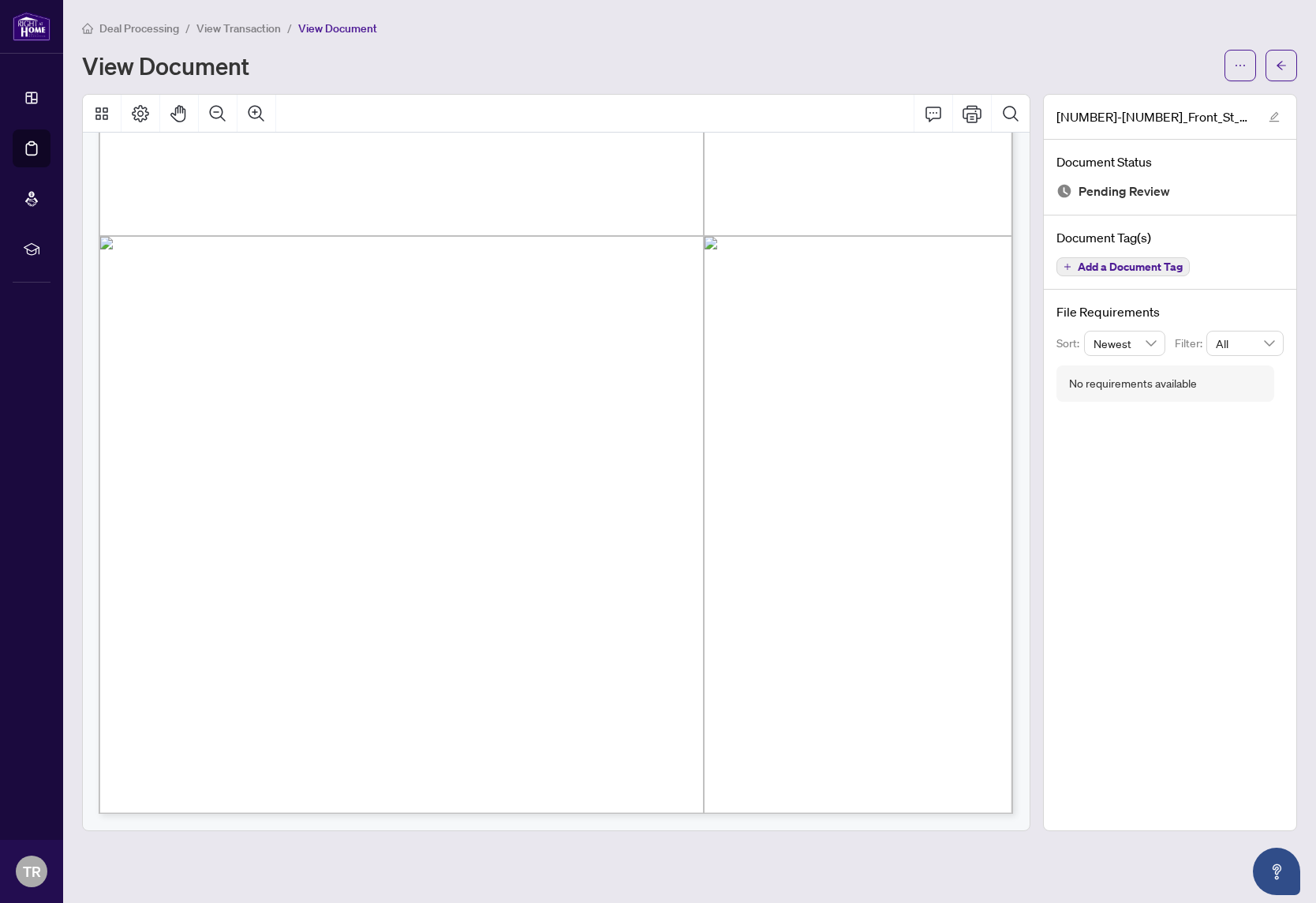 scroll, scrollTop: 518, scrollLeft: 0, axis: vertical 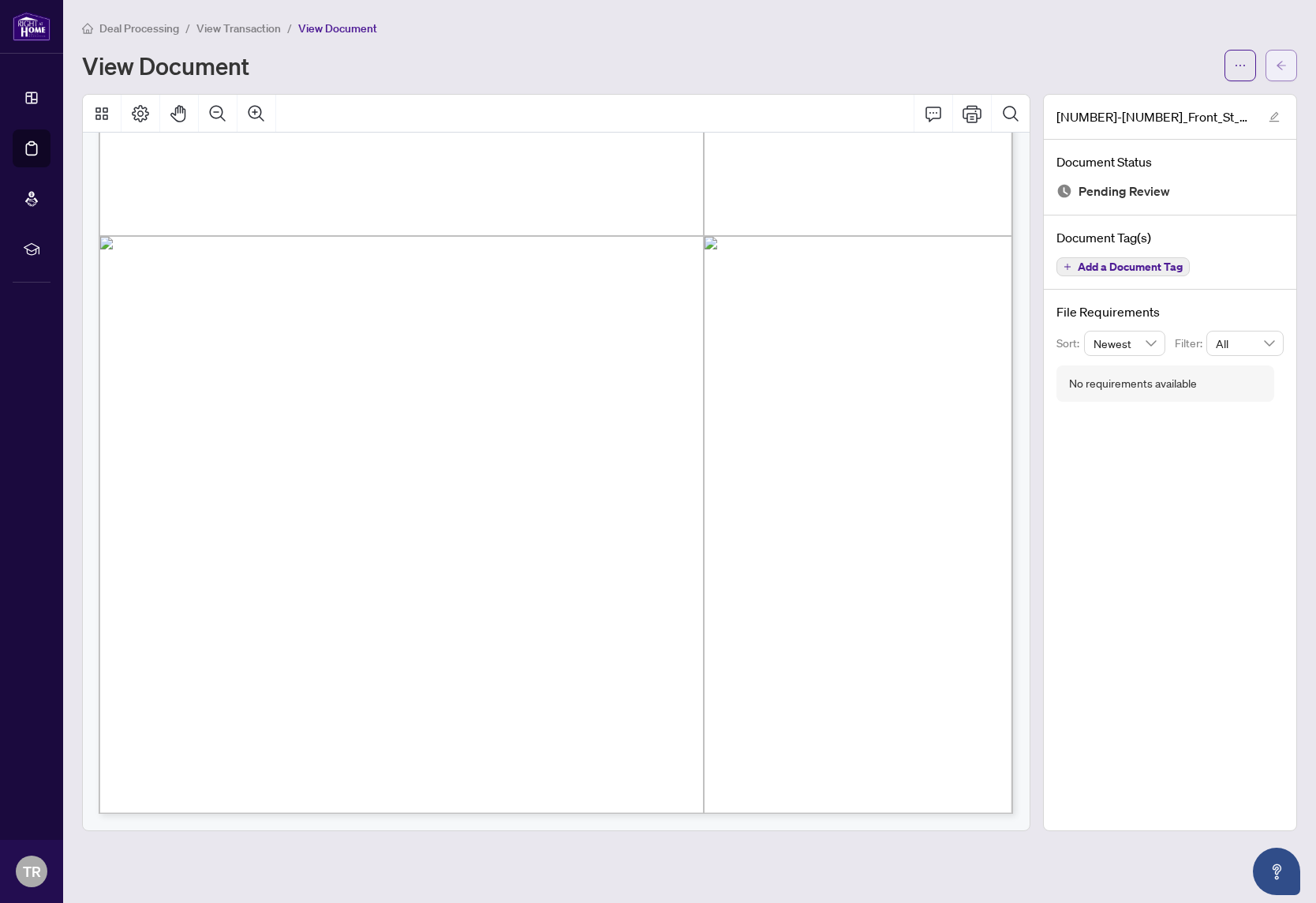 click 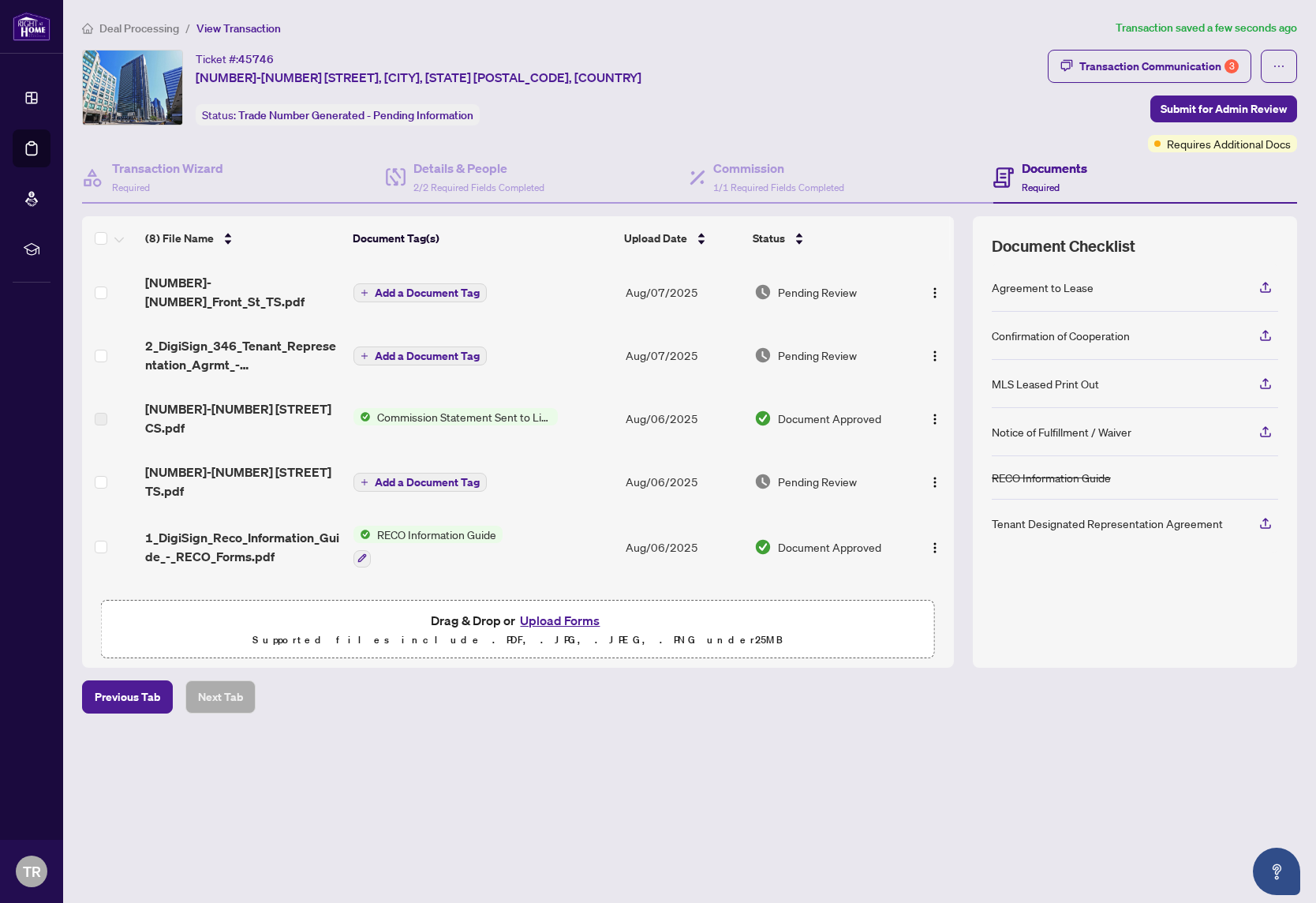 click on "Add a Document Tag" at bounding box center (427, 293) 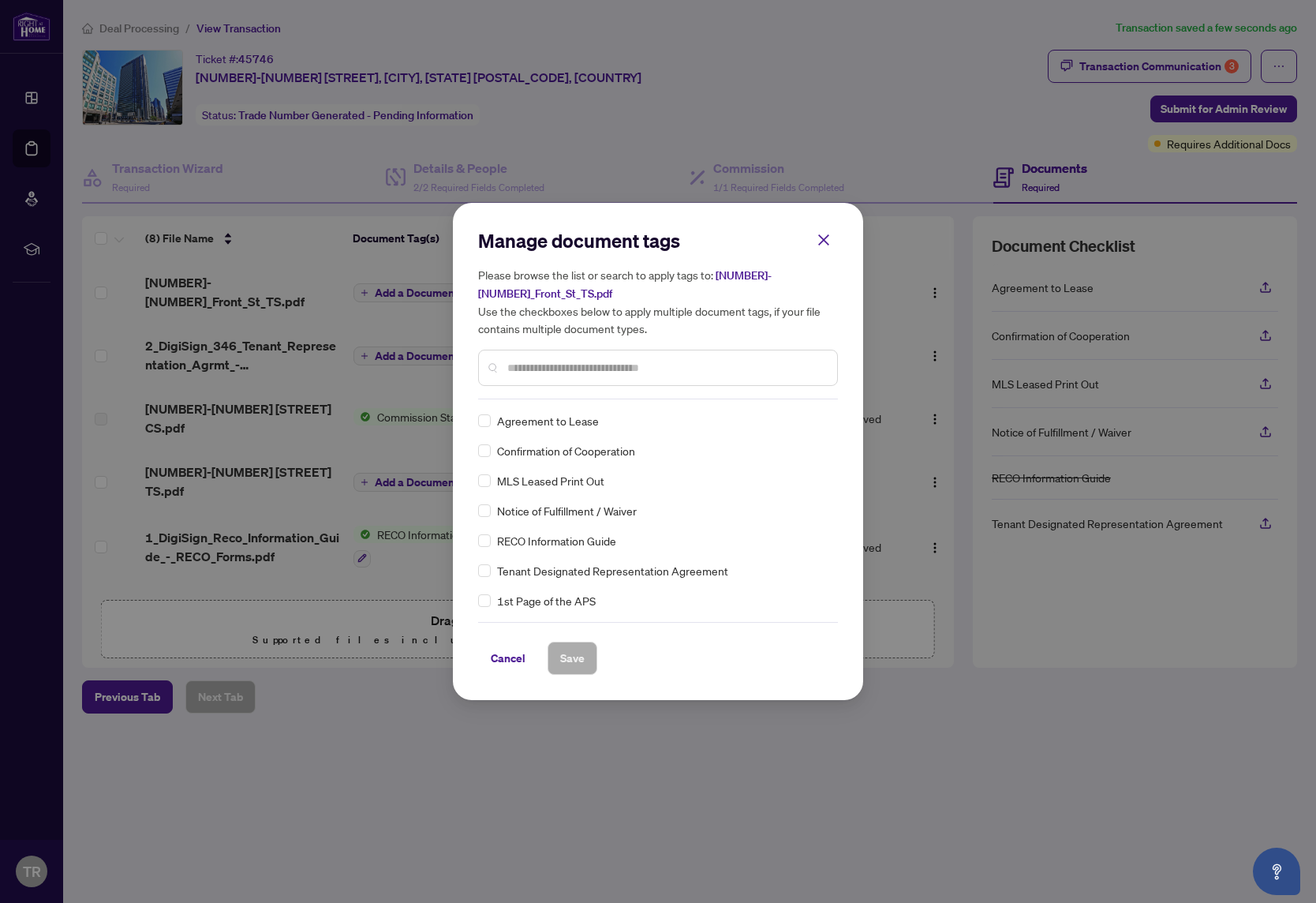click at bounding box center [666, 368] 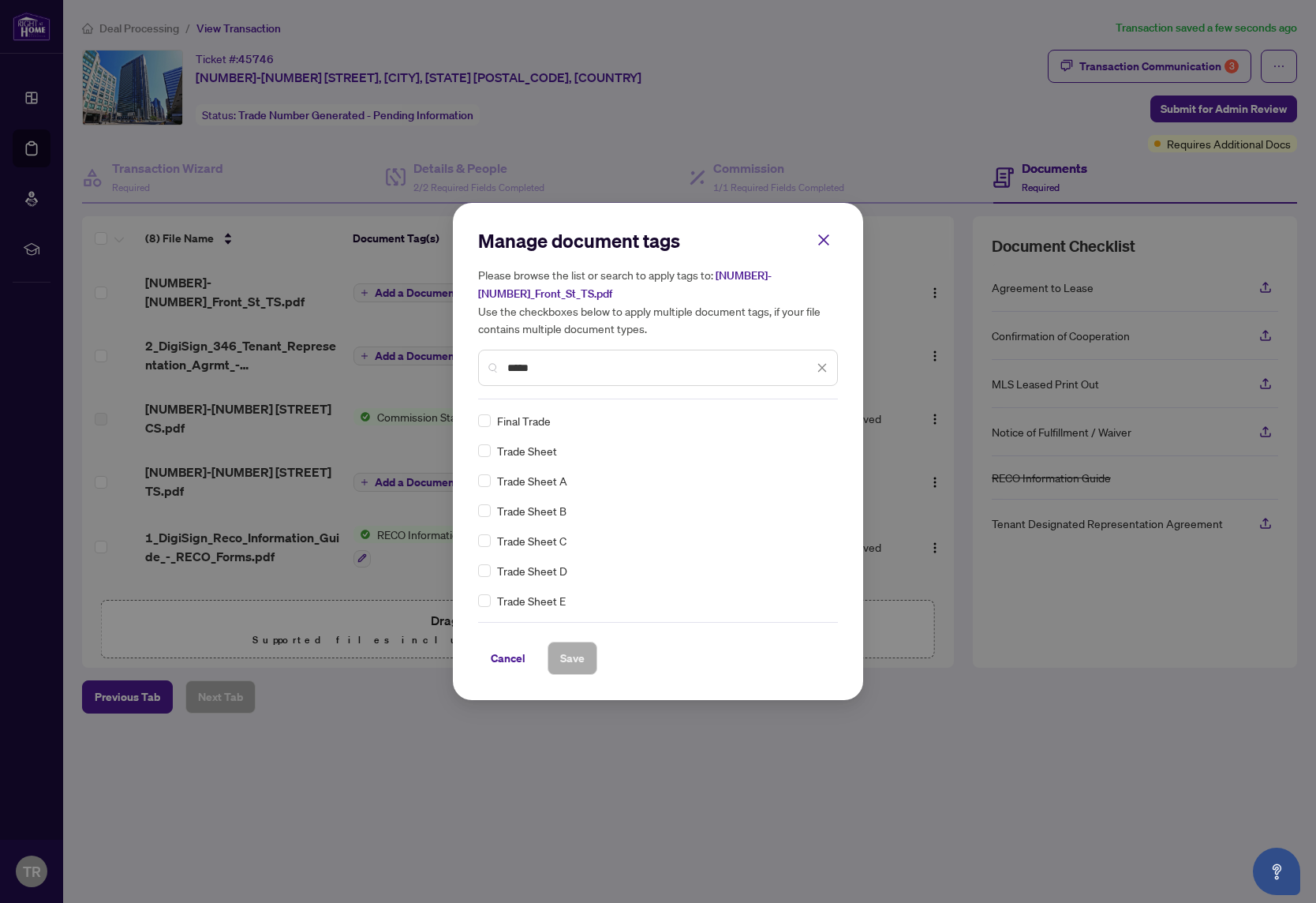 type on "*****" 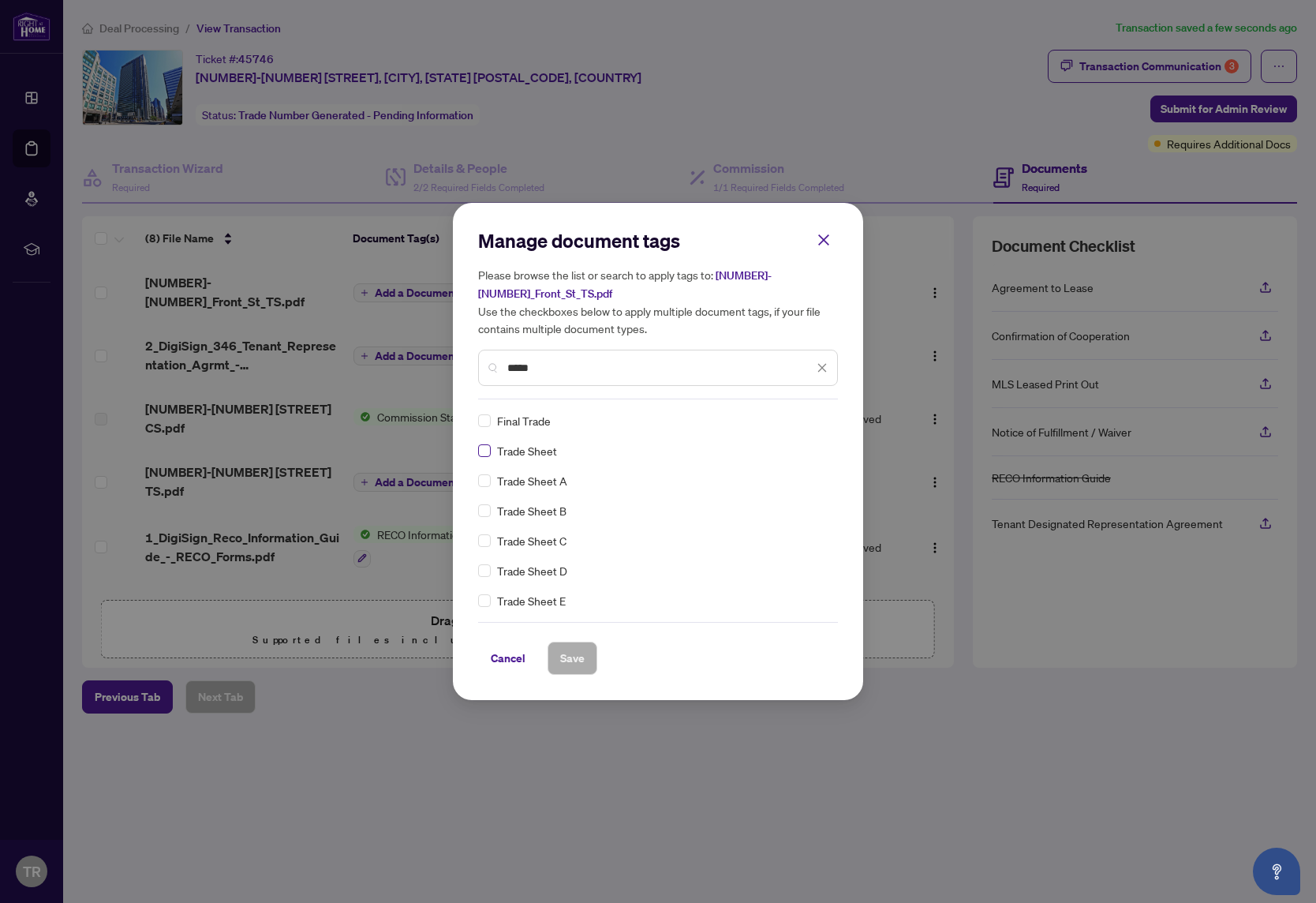 click at bounding box center (484, 451) 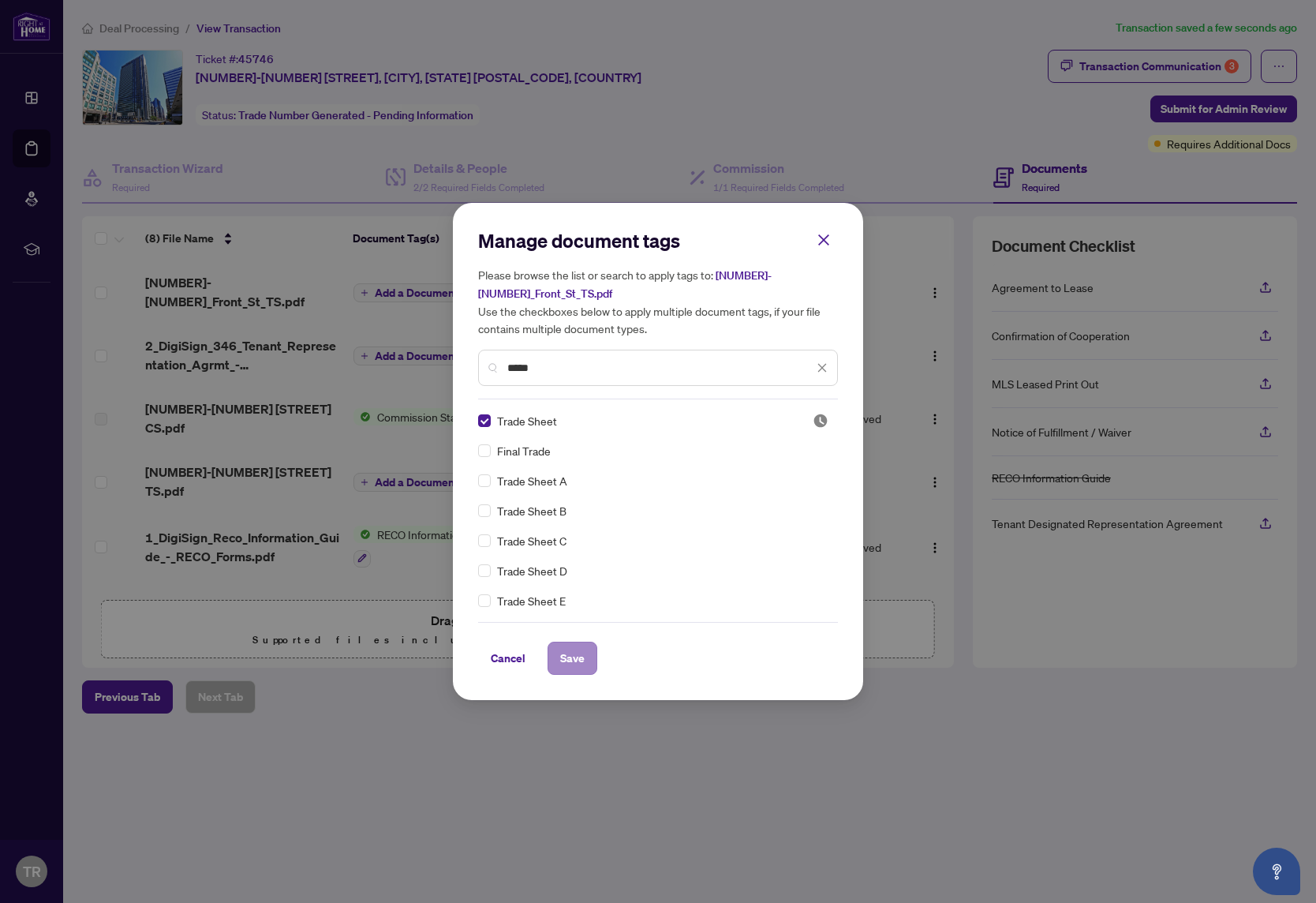 click on "Save" at bounding box center (572, 658) 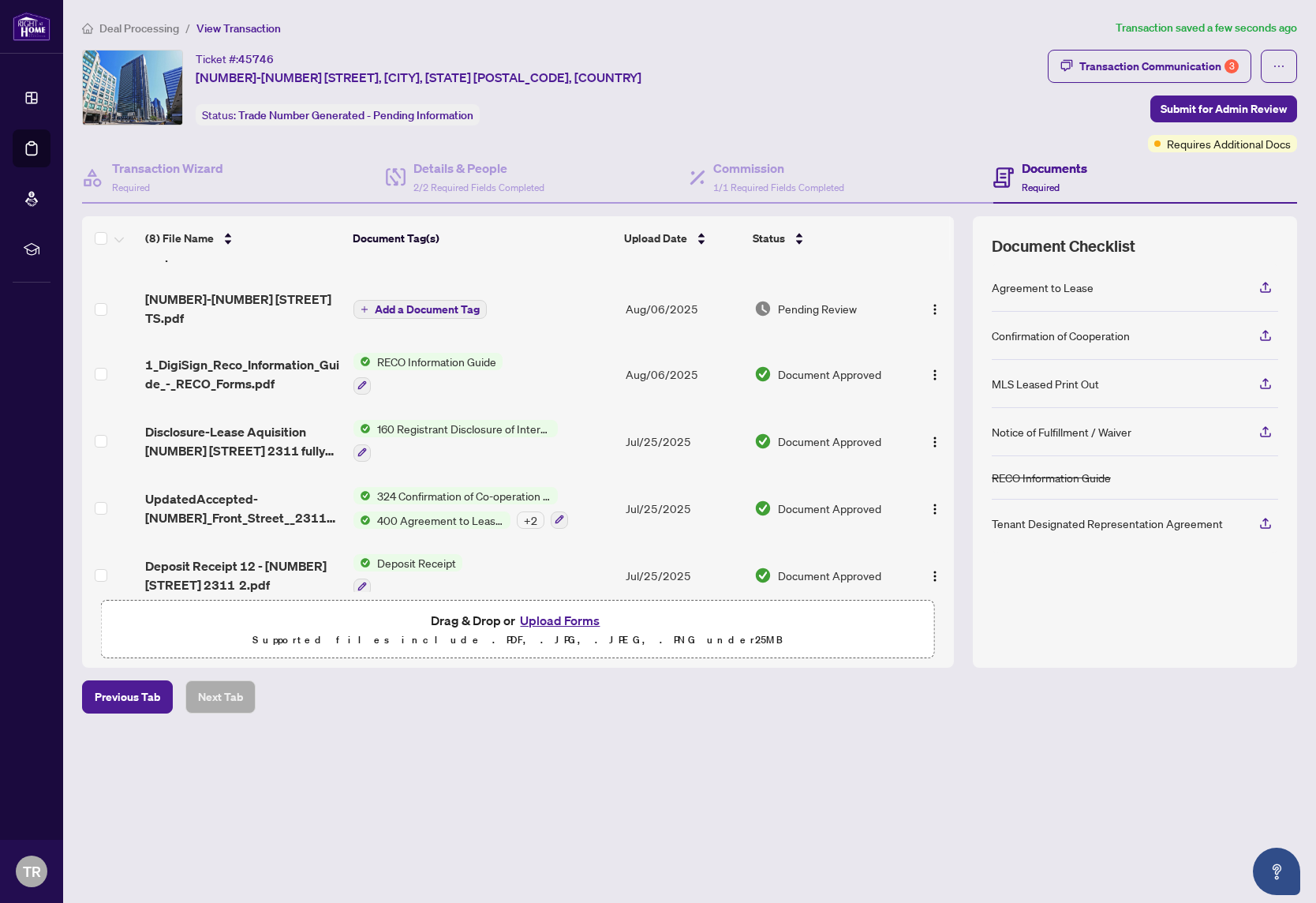 scroll, scrollTop: 174, scrollLeft: 0, axis: vertical 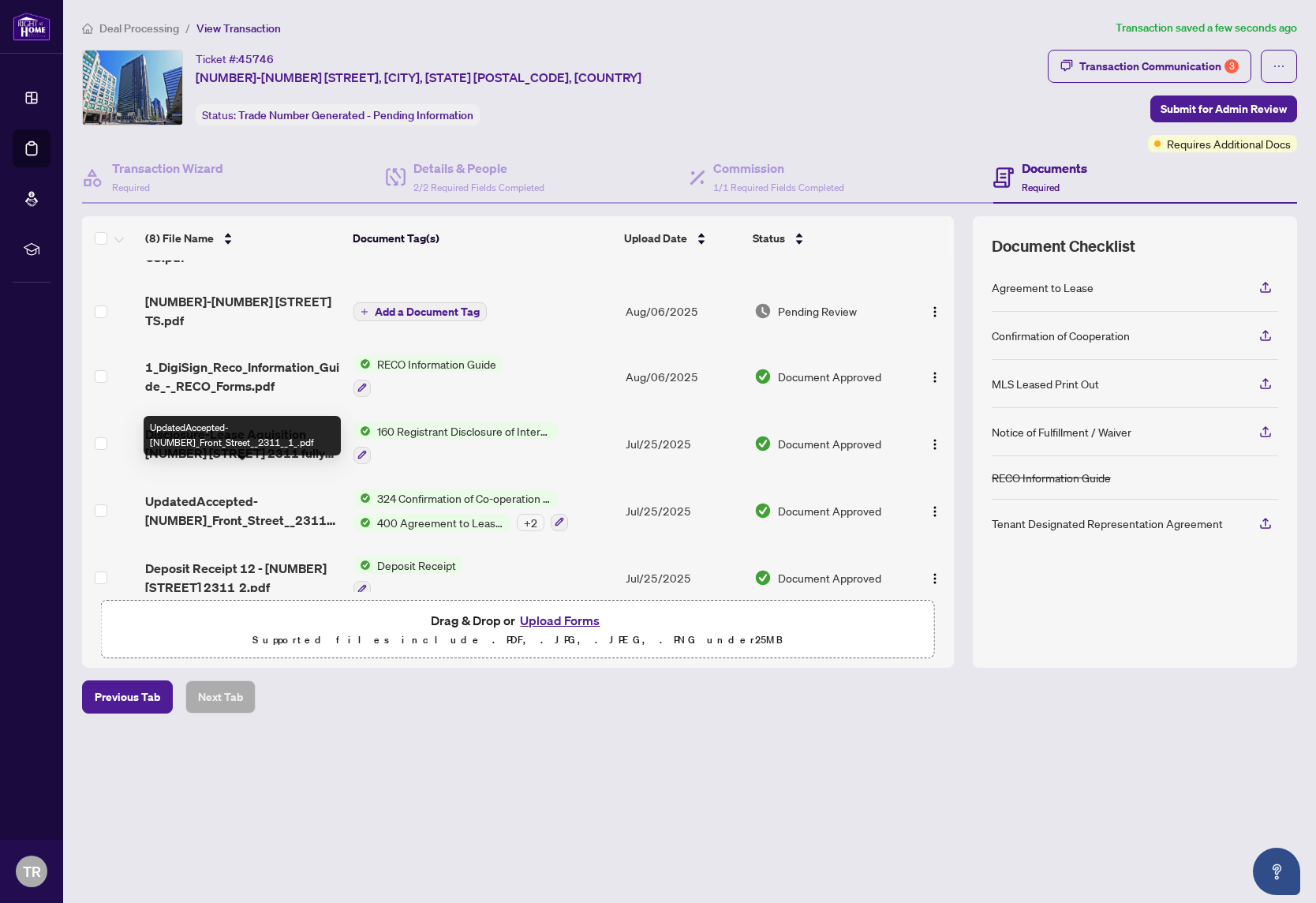 click on "UpdatedAccepted-[NUMBER]_Front_Street__2311__1_.pdf" at bounding box center [243, 511] 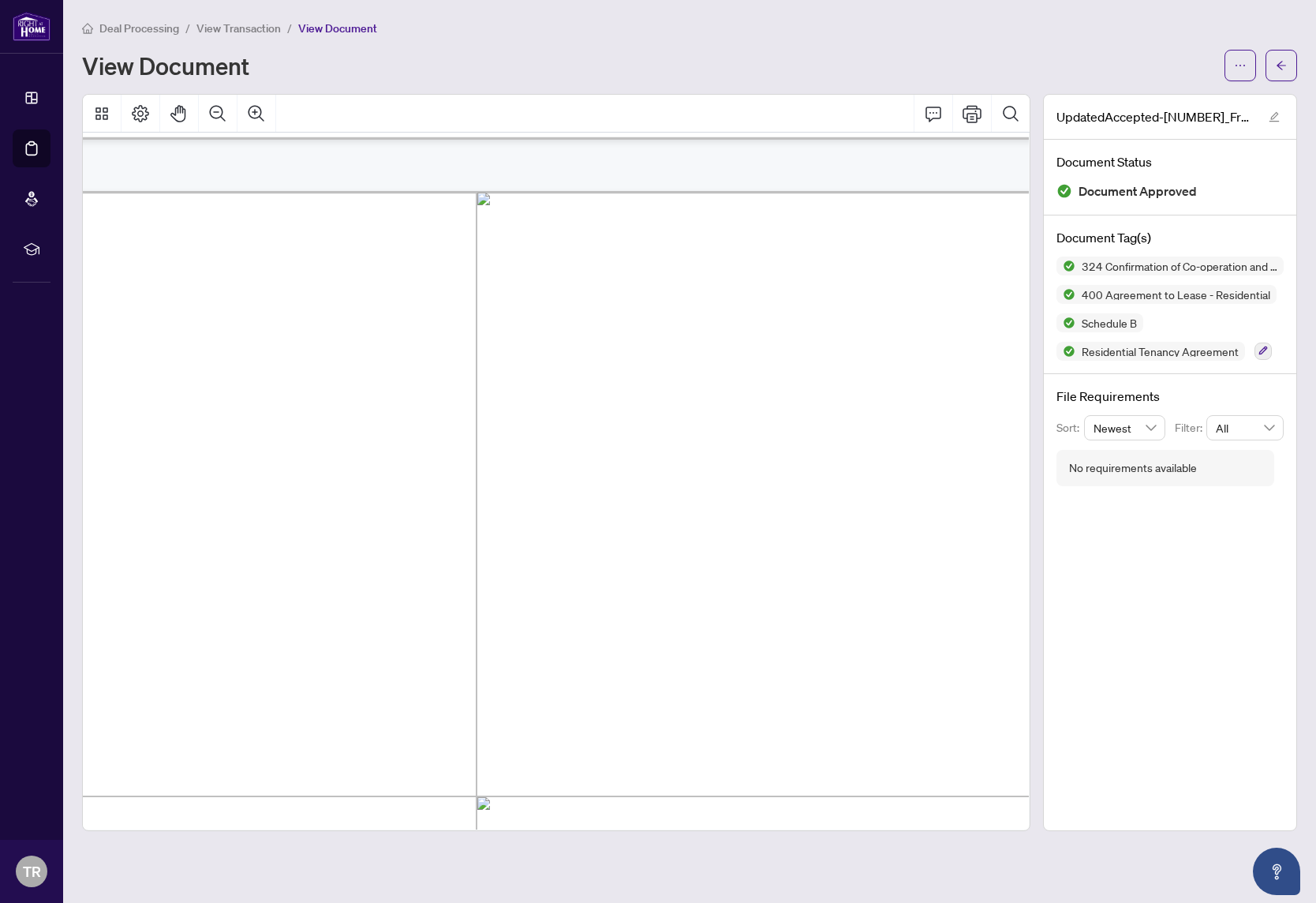 scroll, scrollTop: 2135, scrollLeft: 231, axis: both 